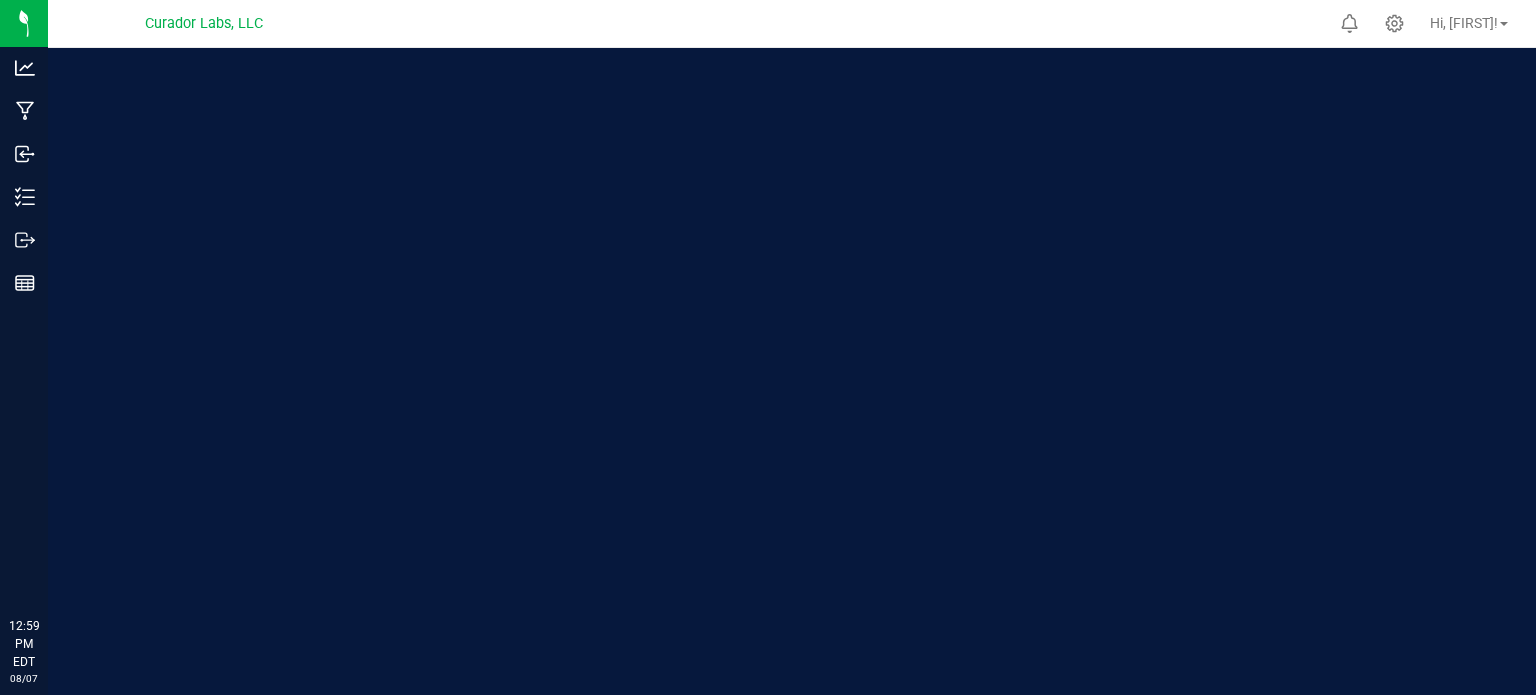 scroll, scrollTop: 0, scrollLeft: 0, axis: both 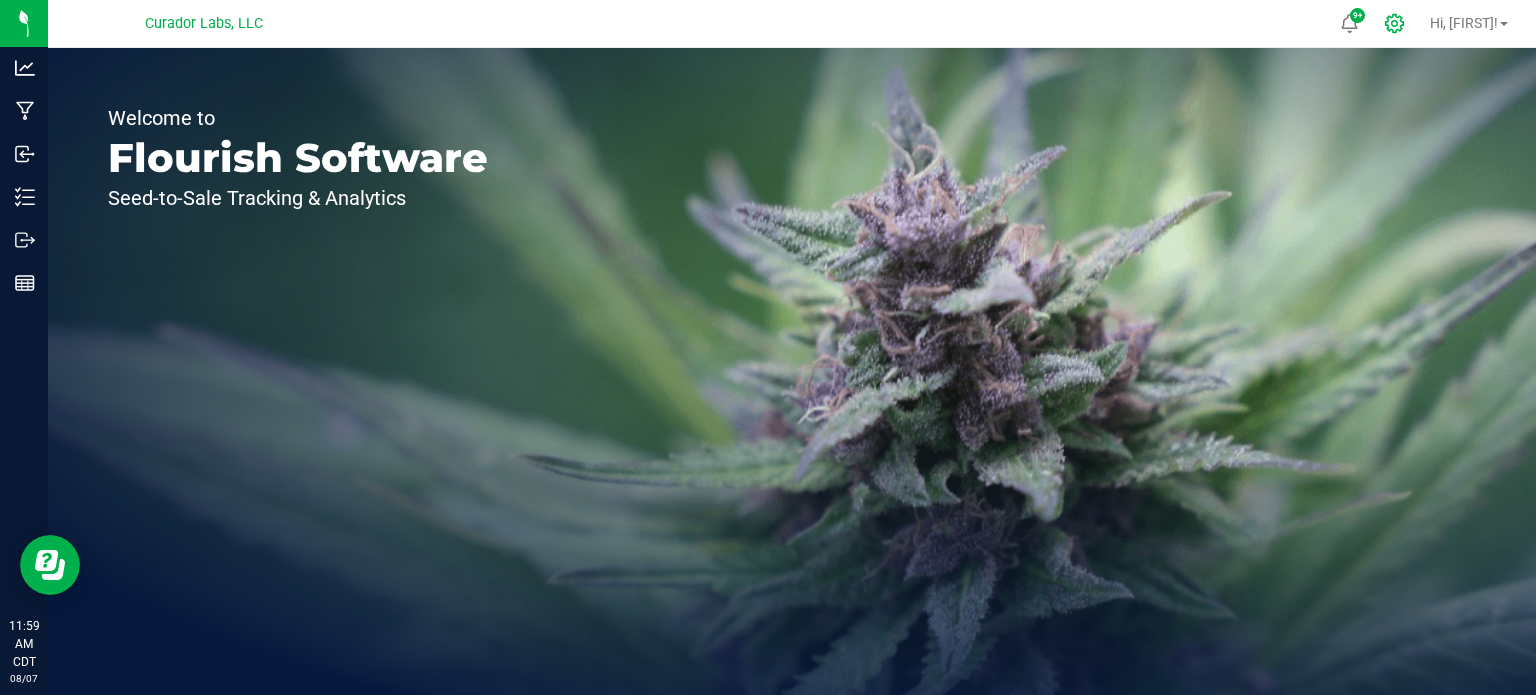 click on "[COMPANY_NAME], [COMPANY_NAME]  [NUMBER]  Hi, [FIRST]!" at bounding box center [792, 24] 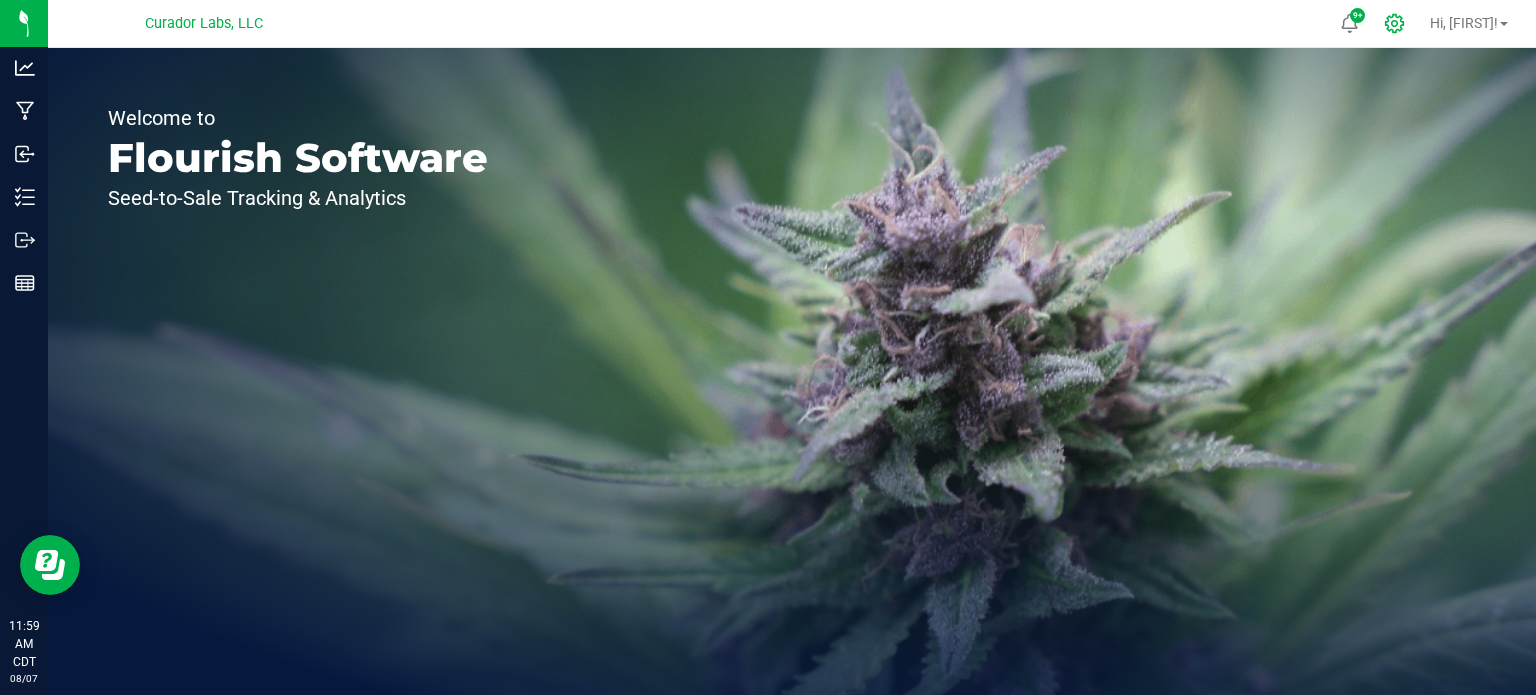 click 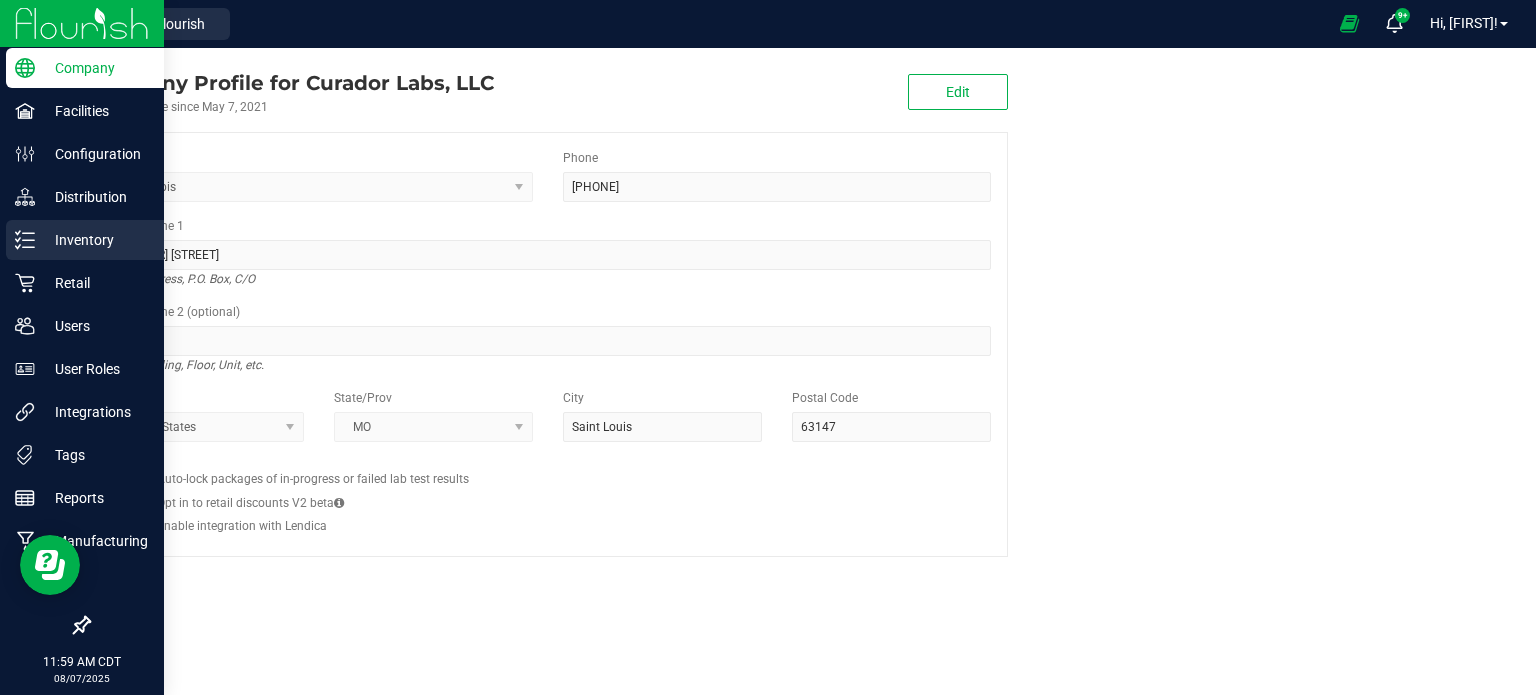 click on "Inventory" at bounding box center [95, 240] 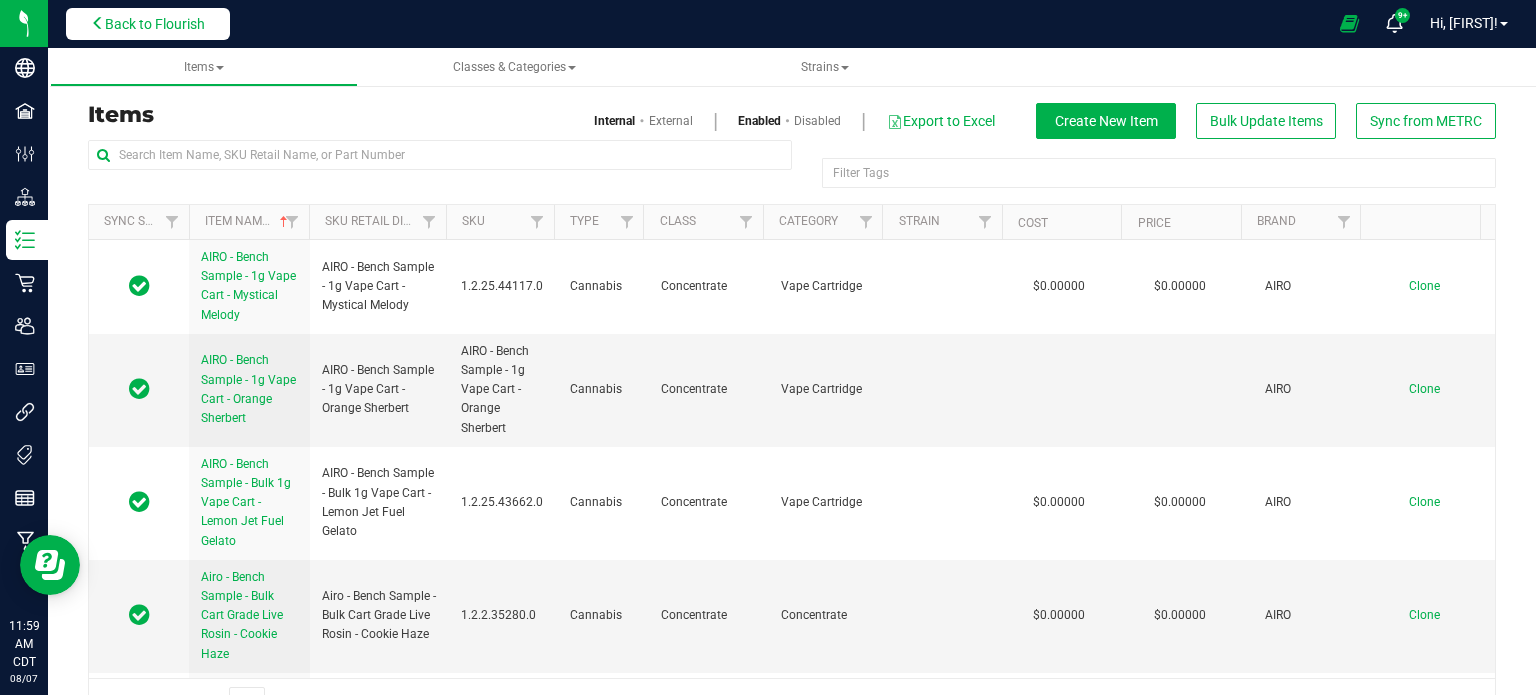 click on "Back to Flourish" at bounding box center (155, 24) 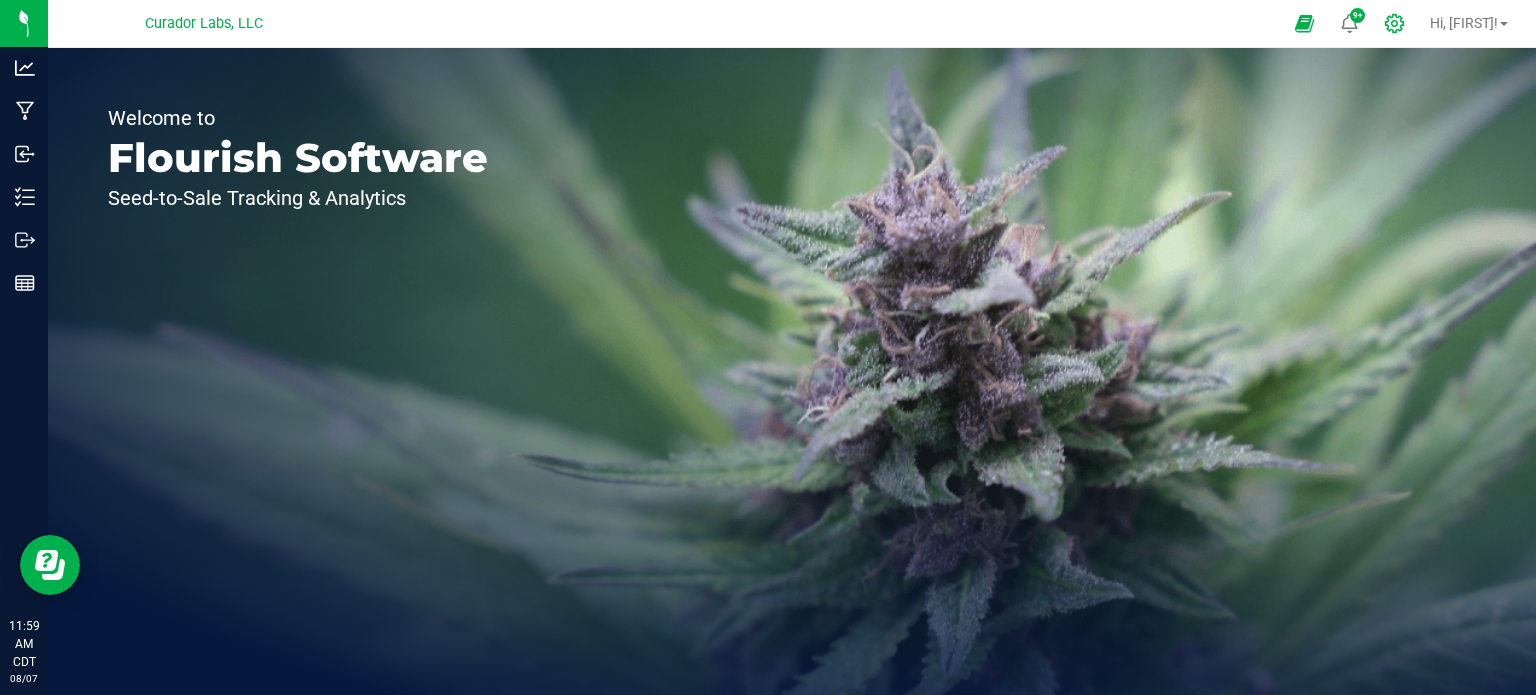click 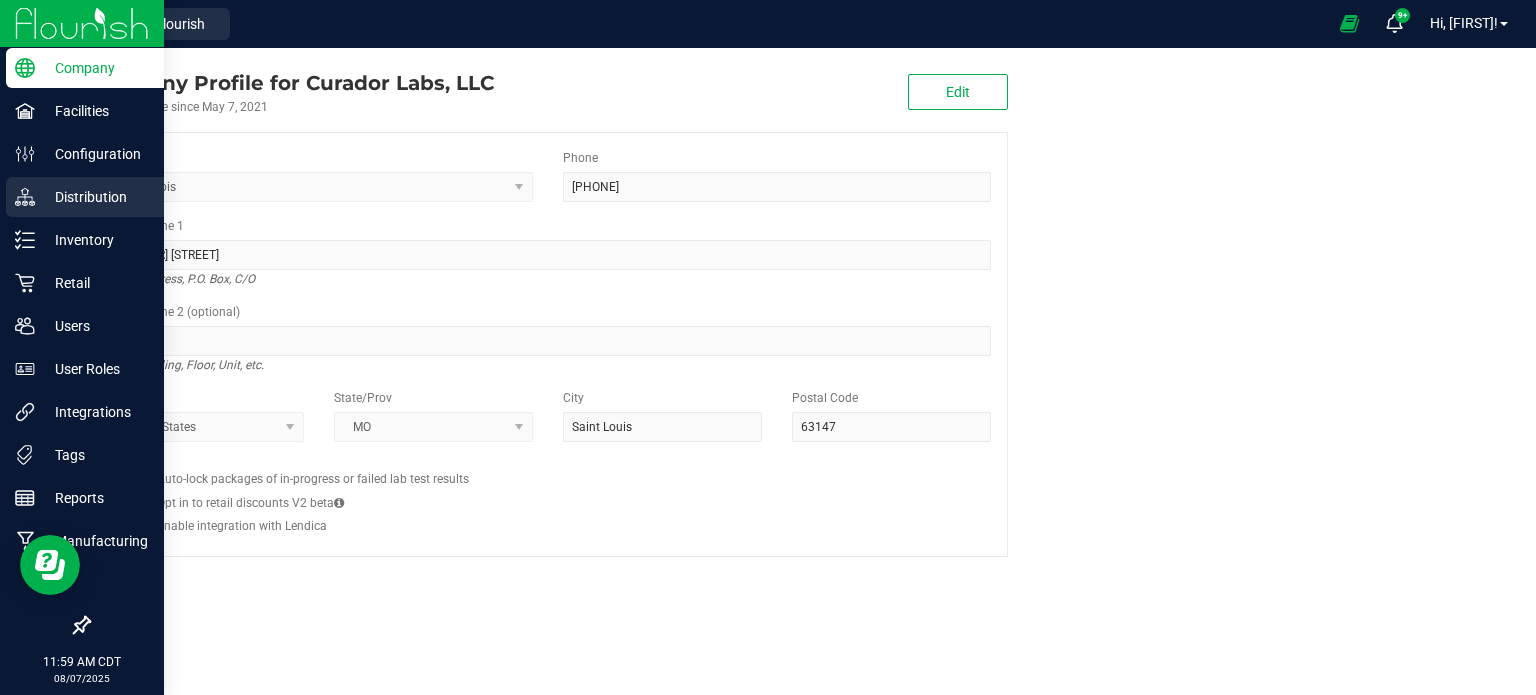 click on "Distribution" at bounding box center [82, 198] 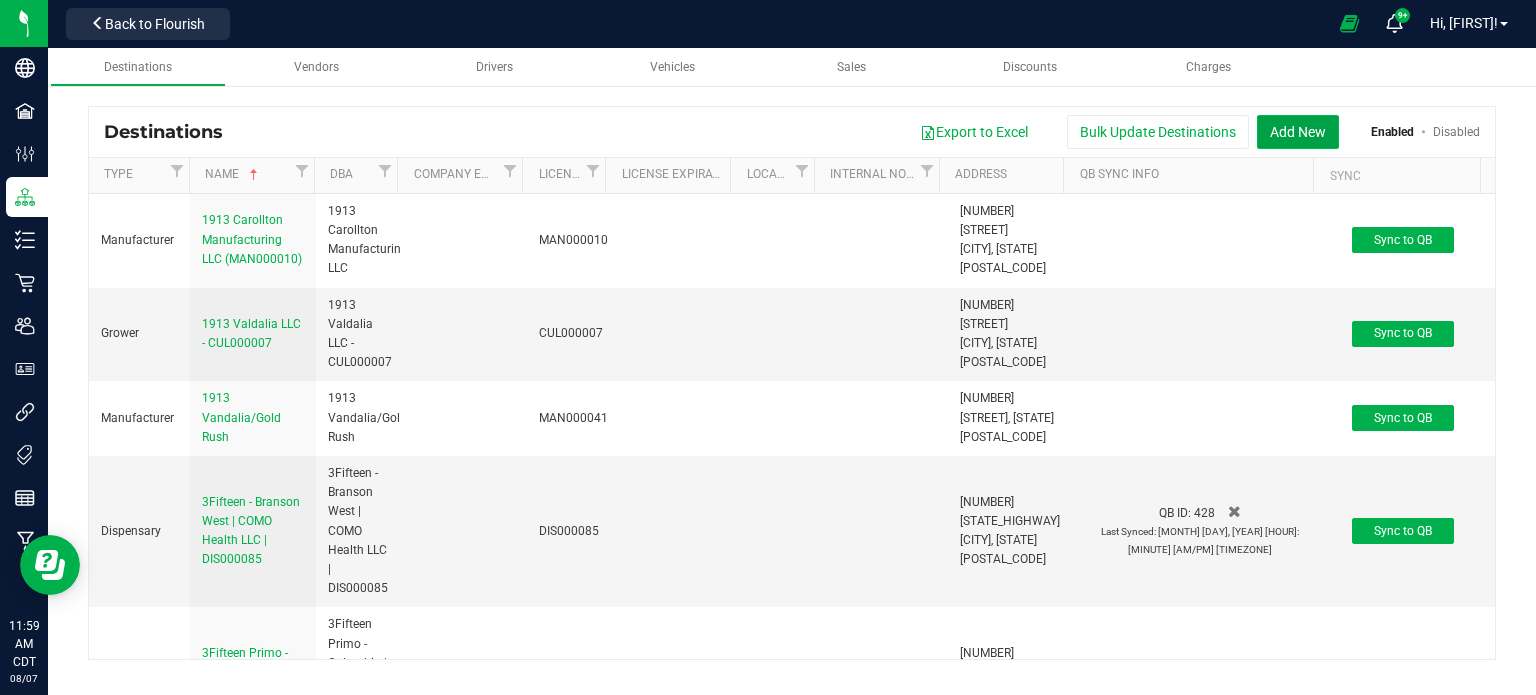 click on "Add New" at bounding box center [1298, 132] 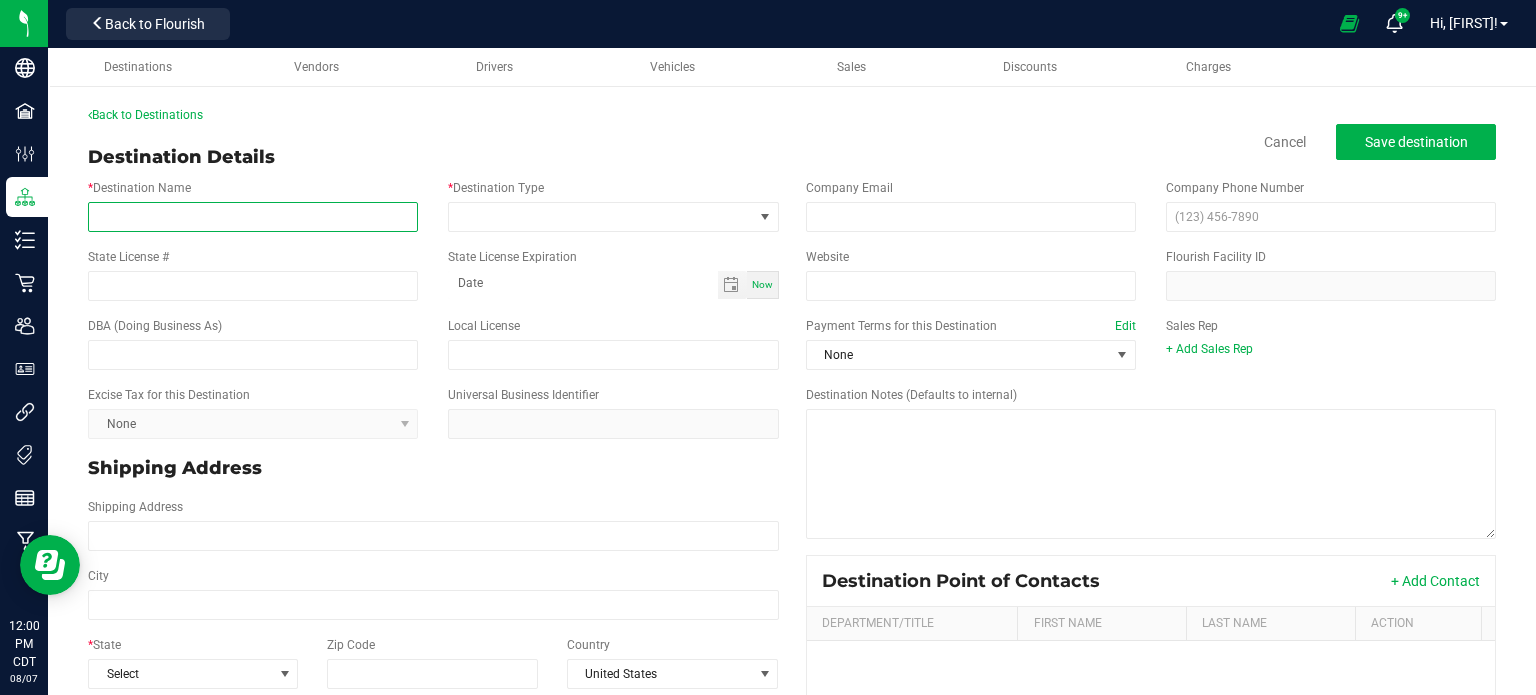 click on "*  Destination Name" at bounding box center (253, 217) 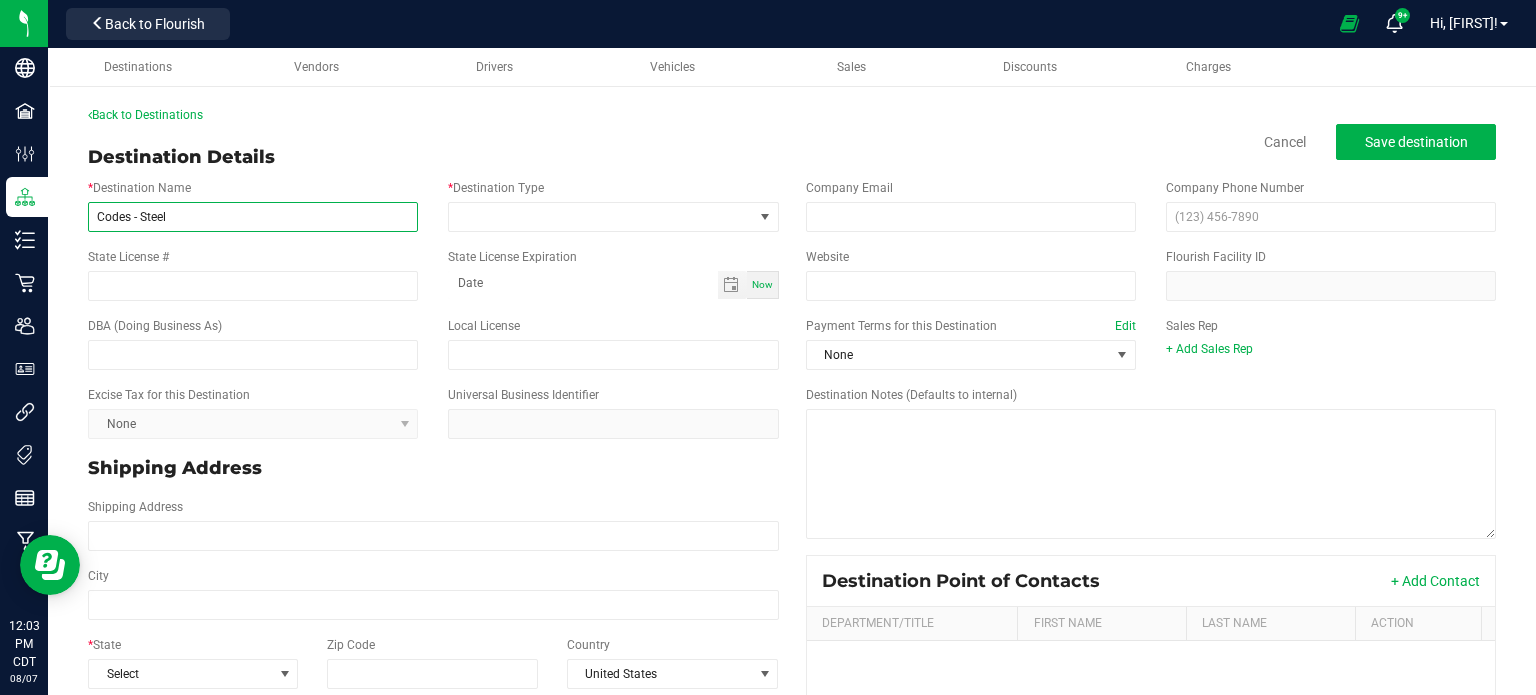 click on "Codes - Steel" at bounding box center (253, 217) 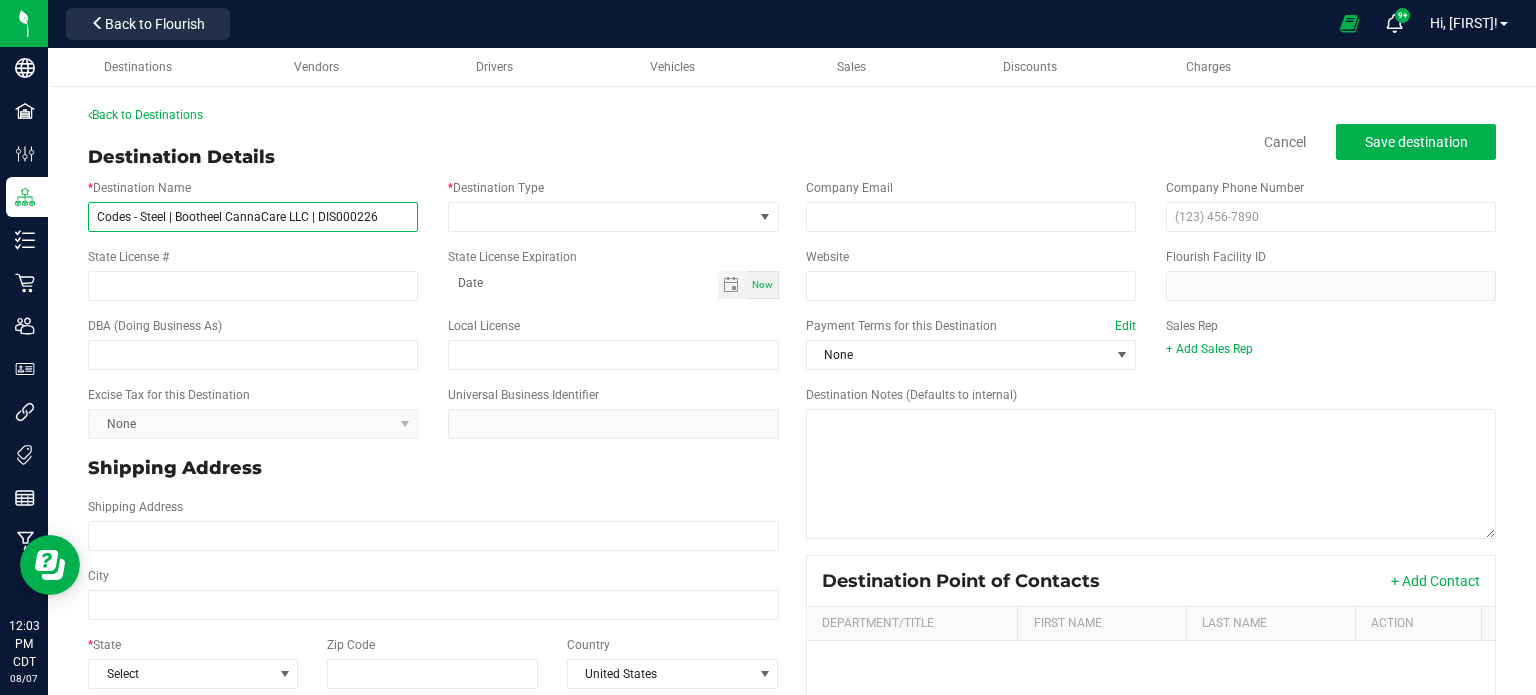 click on "Codes - Steel | Bootheel CannaCare LLC | DIS000226" at bounding box center [253, 217] 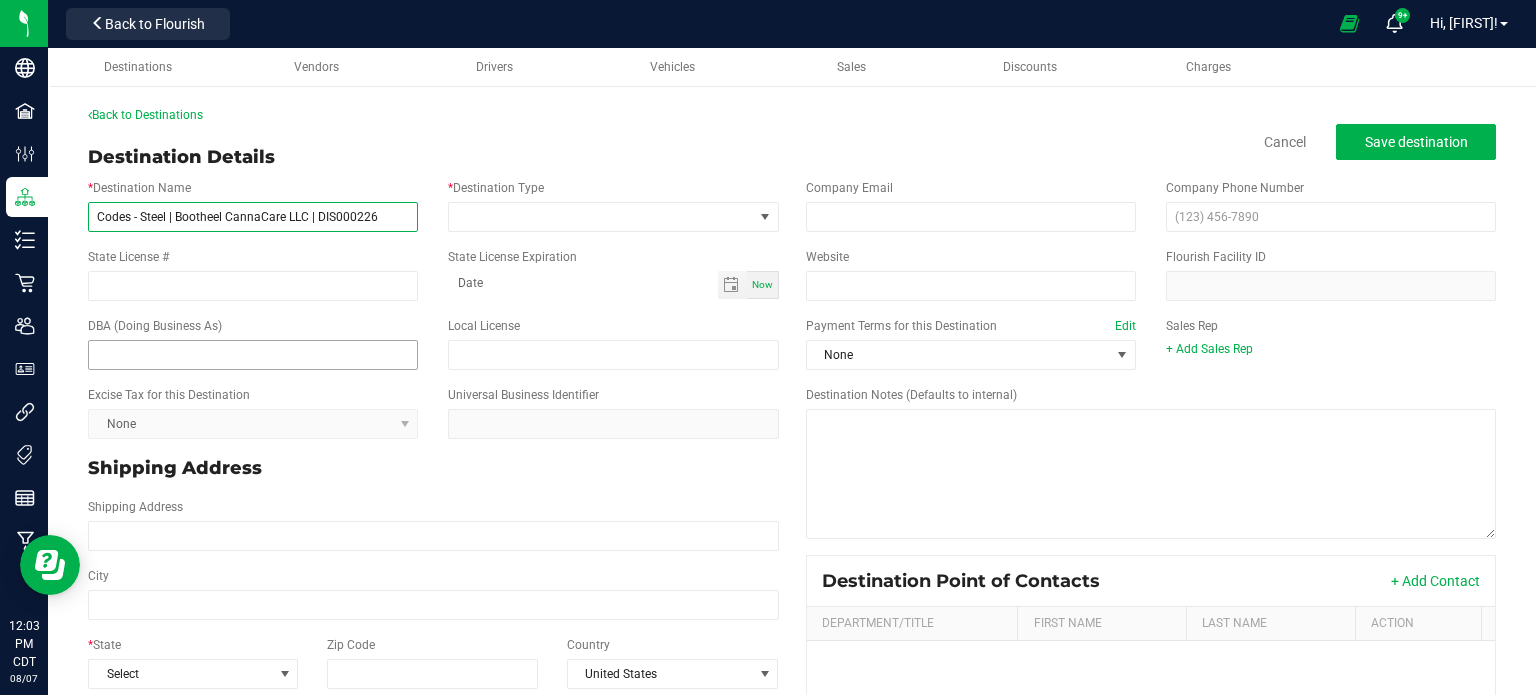 type on "Codes - Steel | Bootheel CannaCare LLC | DIS000226" 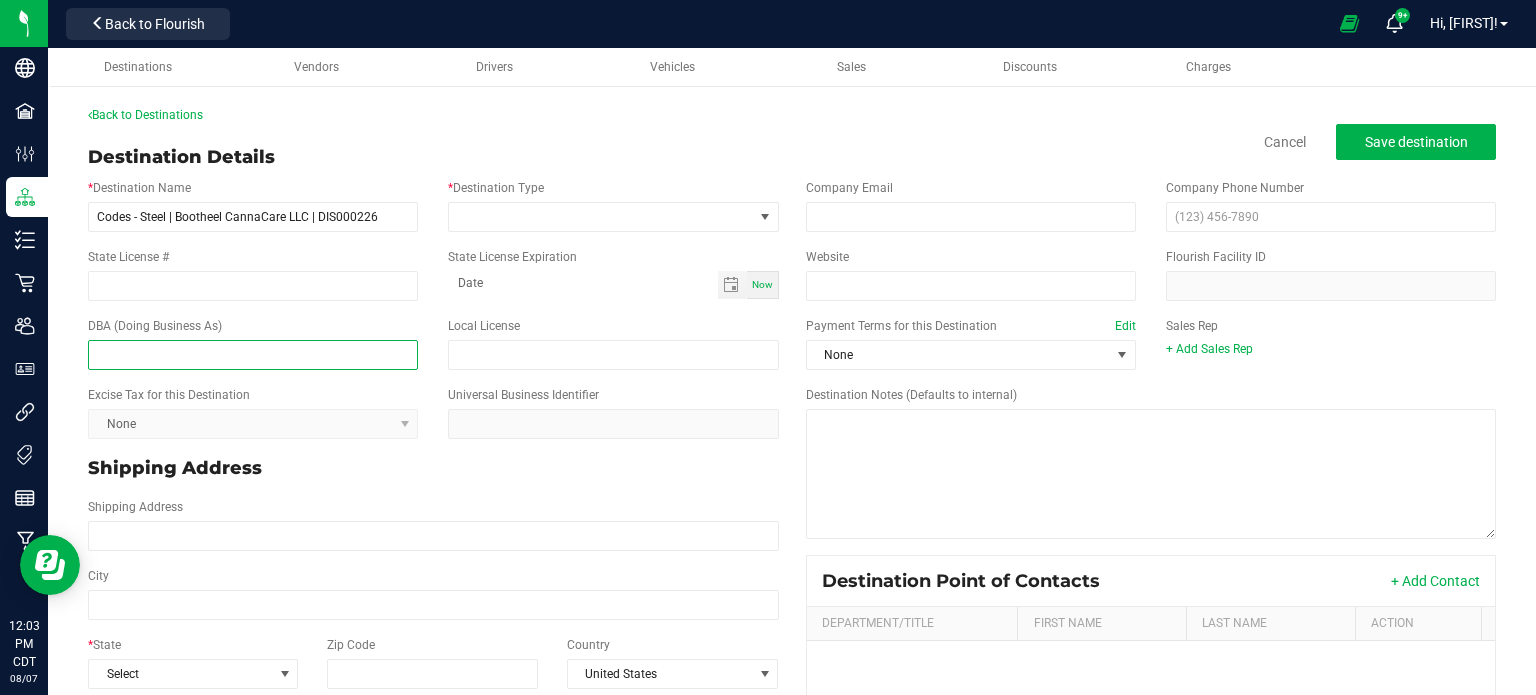 click at bounding box center [253, 355] 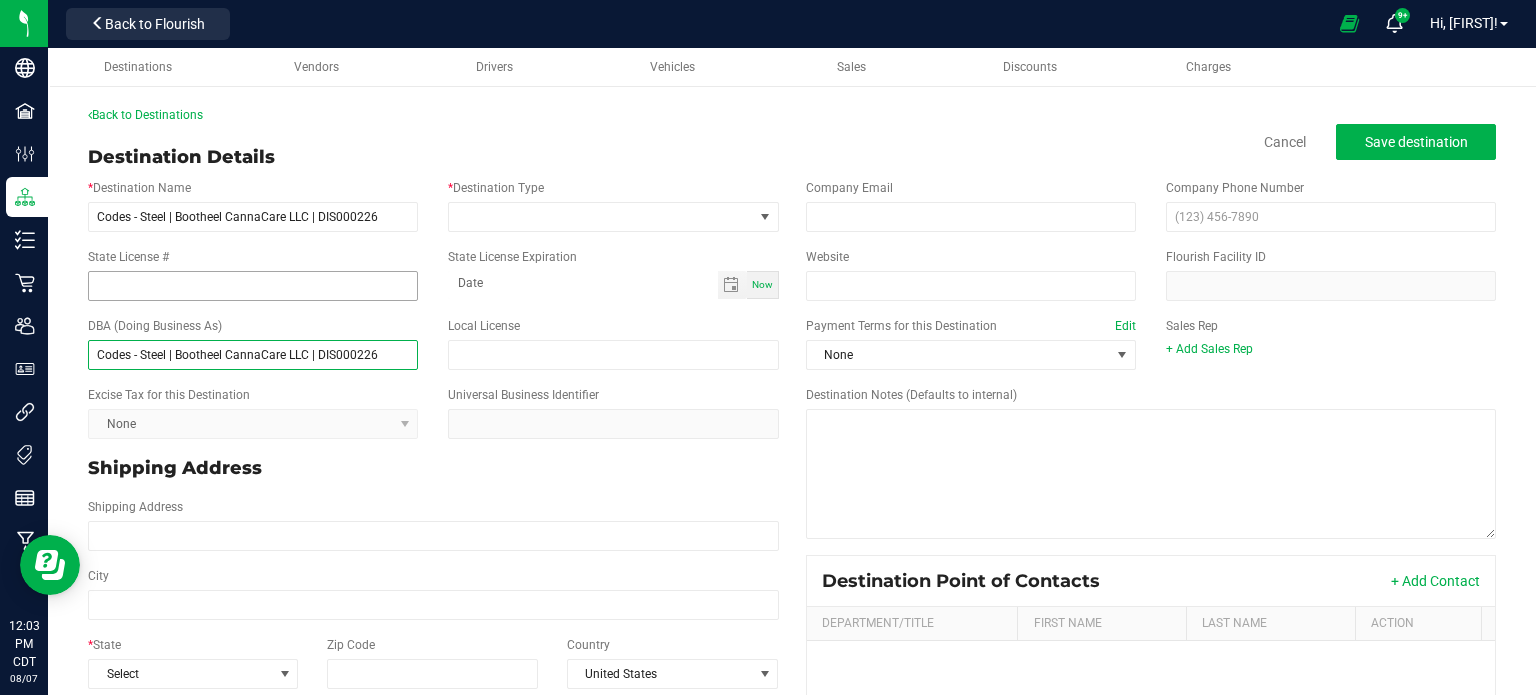 type on "Codes - Steel | Bootheel CannaCare LLC | DIS000226" 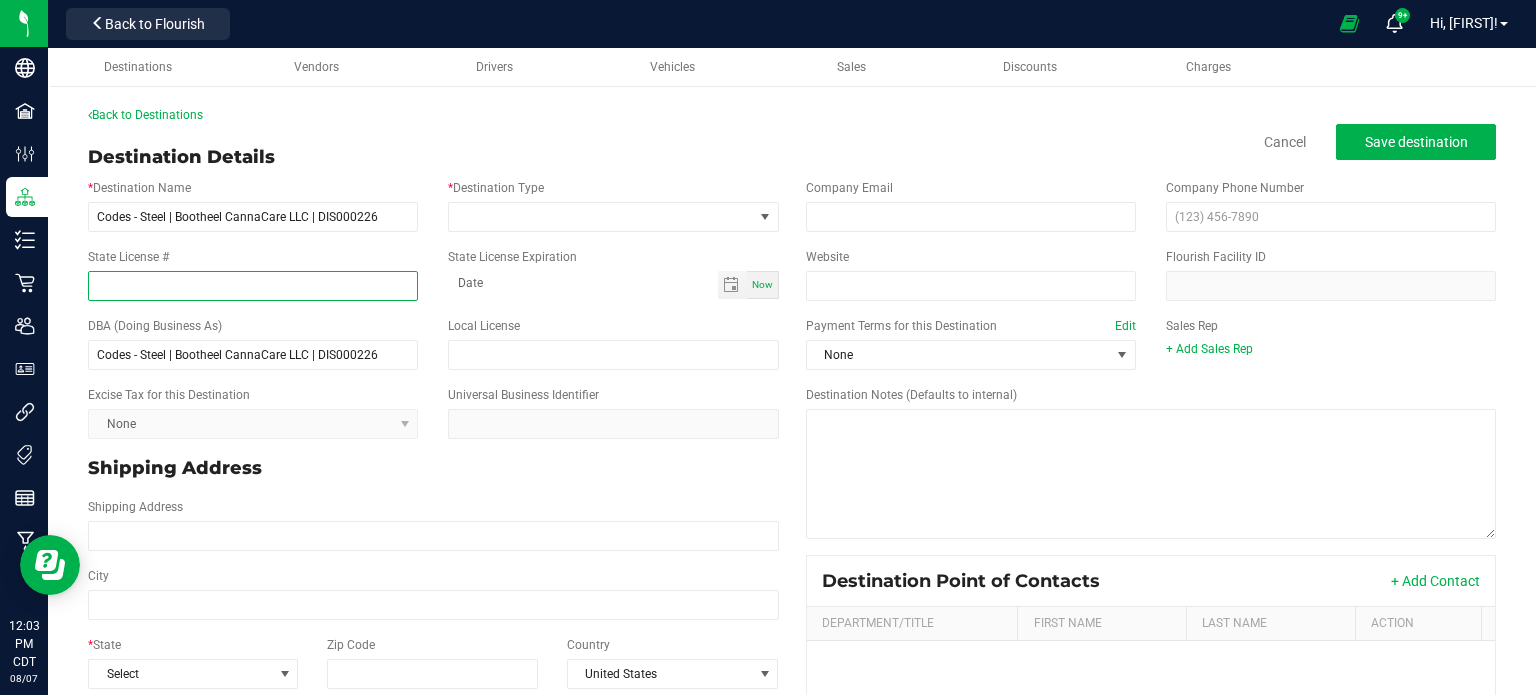 click on "State License #" at bounding box center (253, 286) 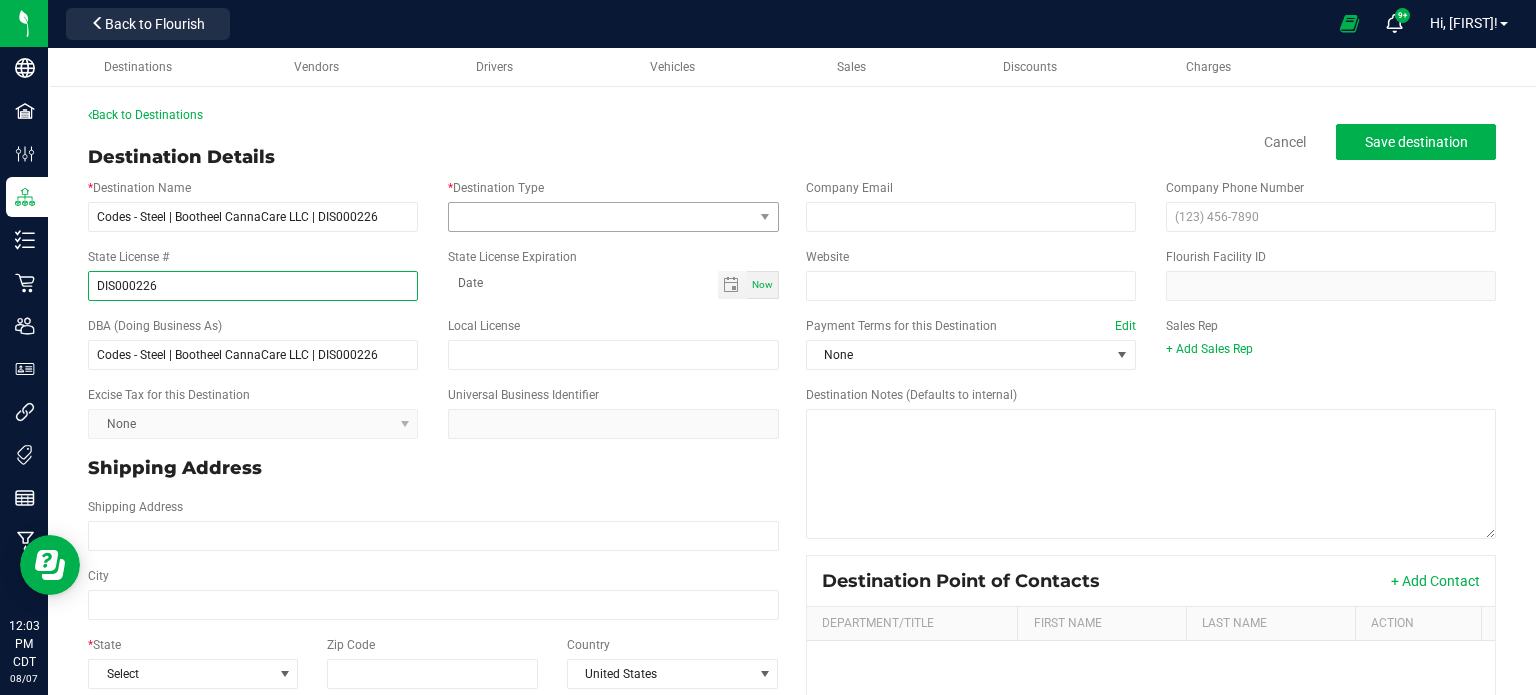 type on "DIS000226" 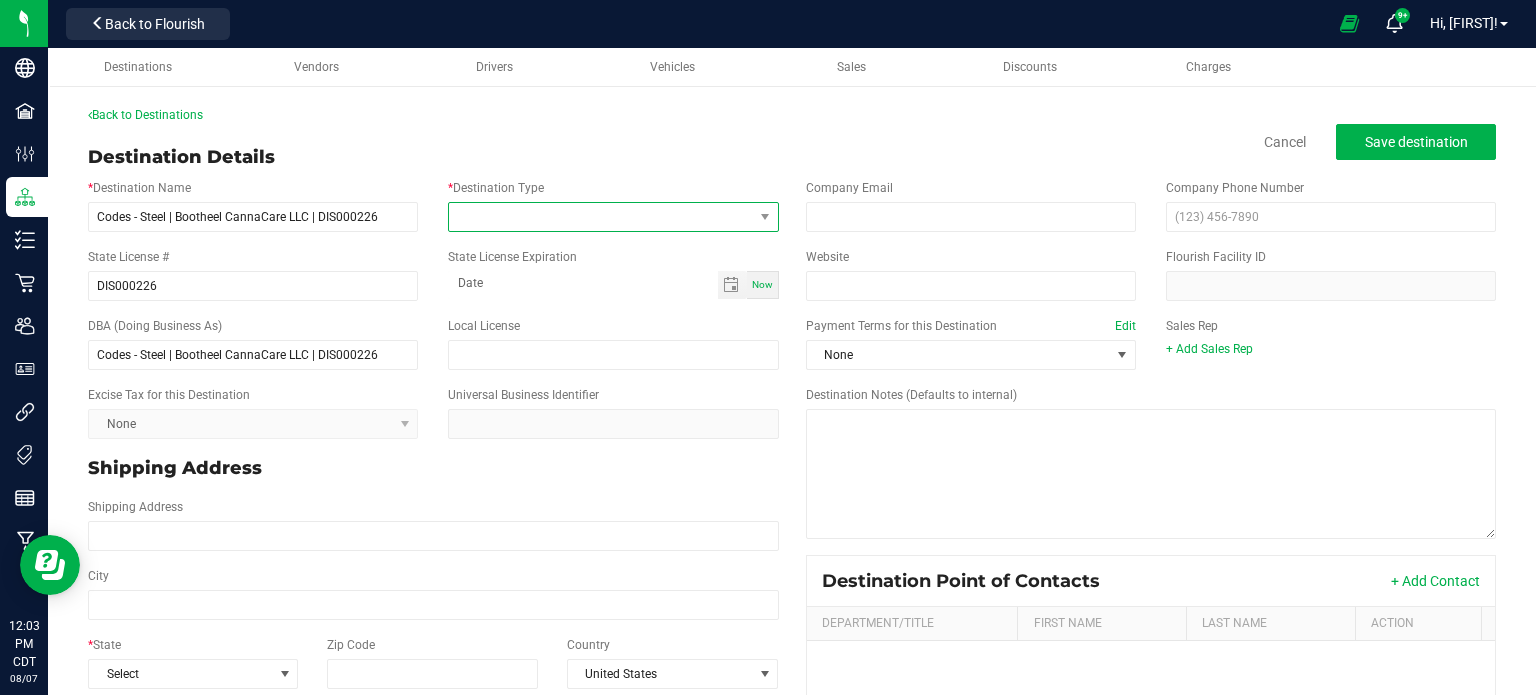 click at bounding box center (600, 217) 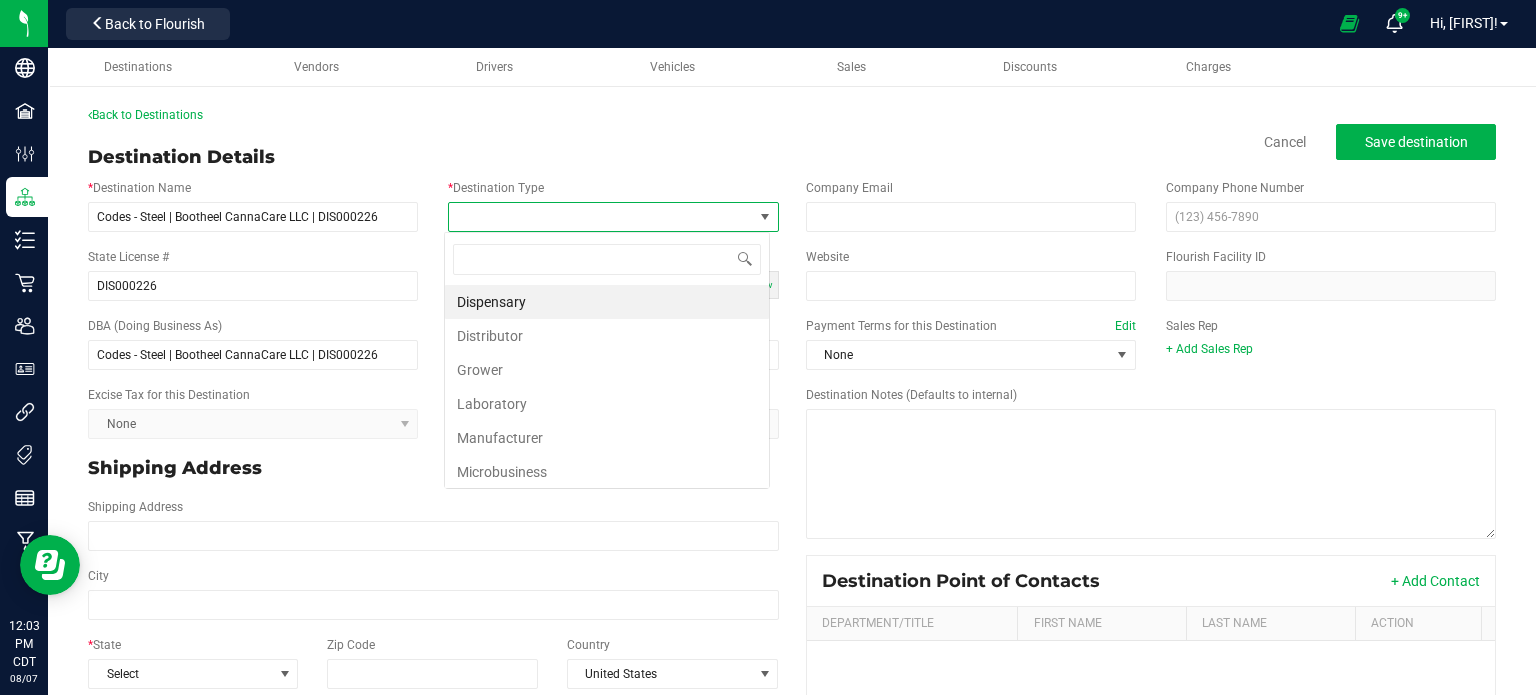 scroll, scrollTop: 99970, scrollLeft: 99673, axis: both 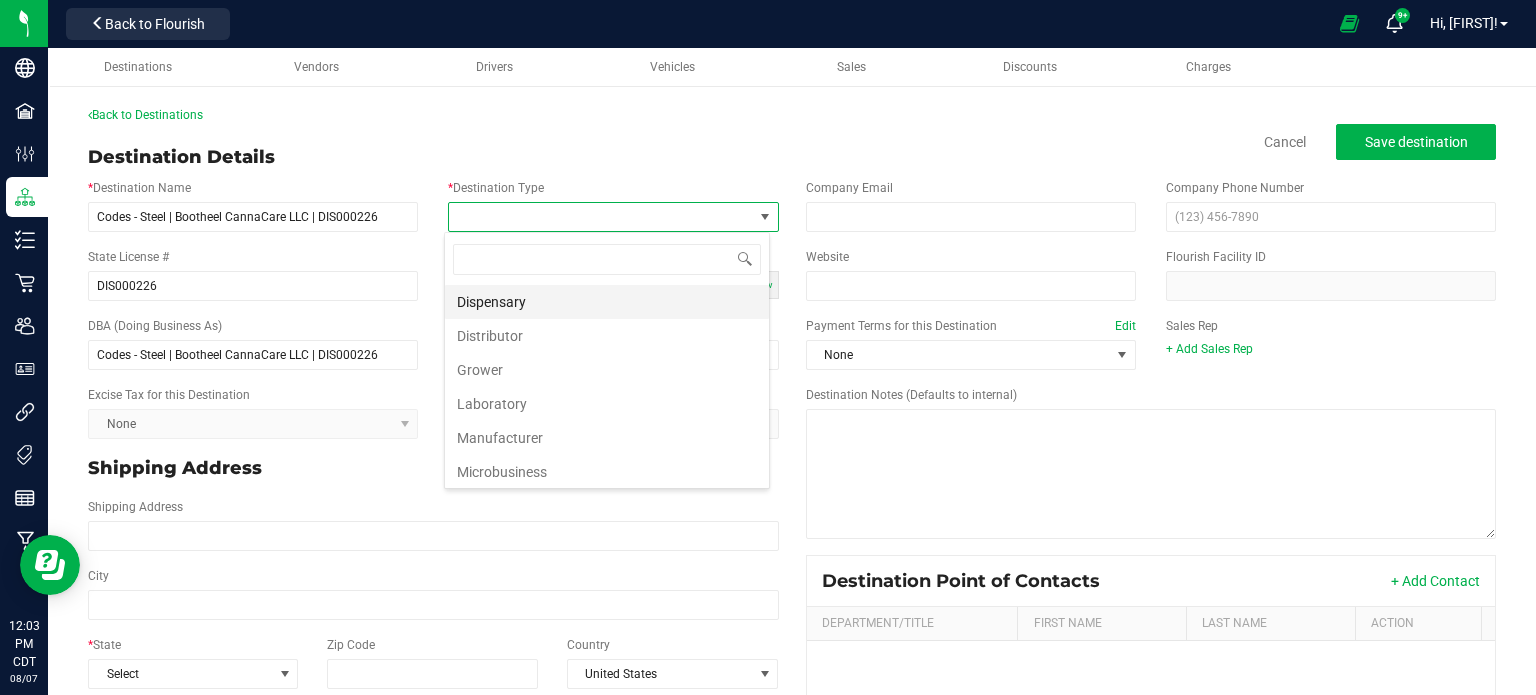 click on "Dispensary" at bounding box center [607, 302] 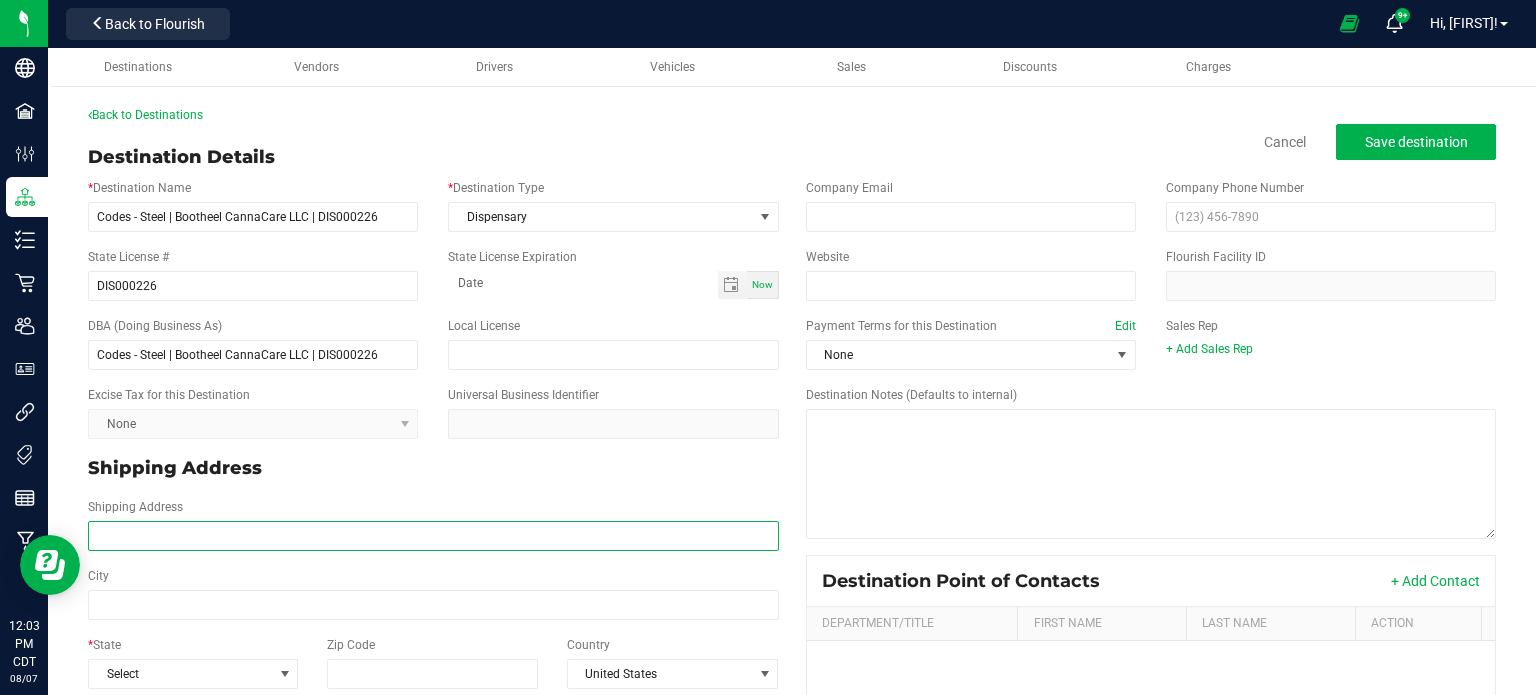 click on "Shipping Address" at bounding box center (433, 536) 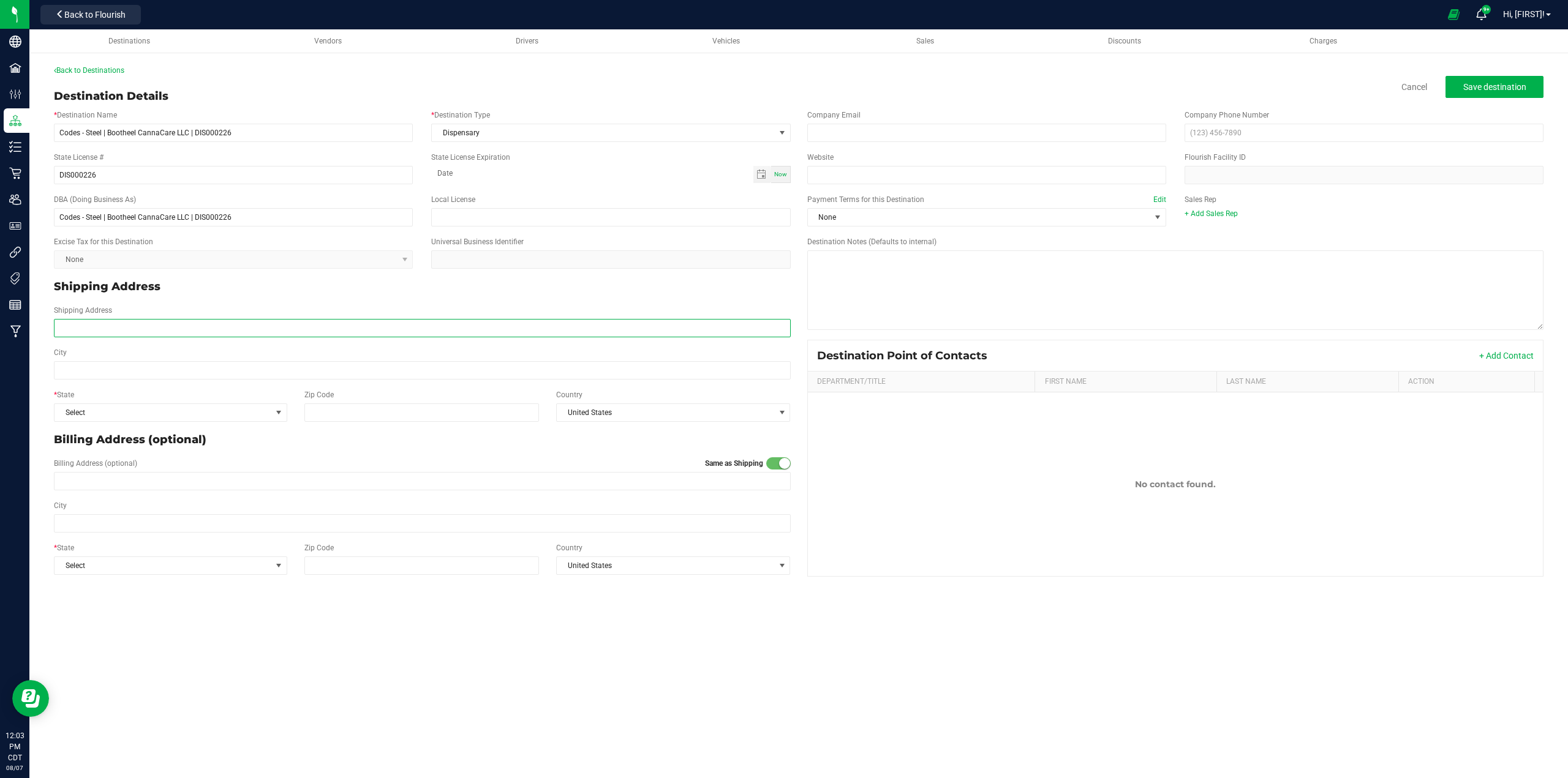click on "Shipping Address" at bounding box center (422, 328) 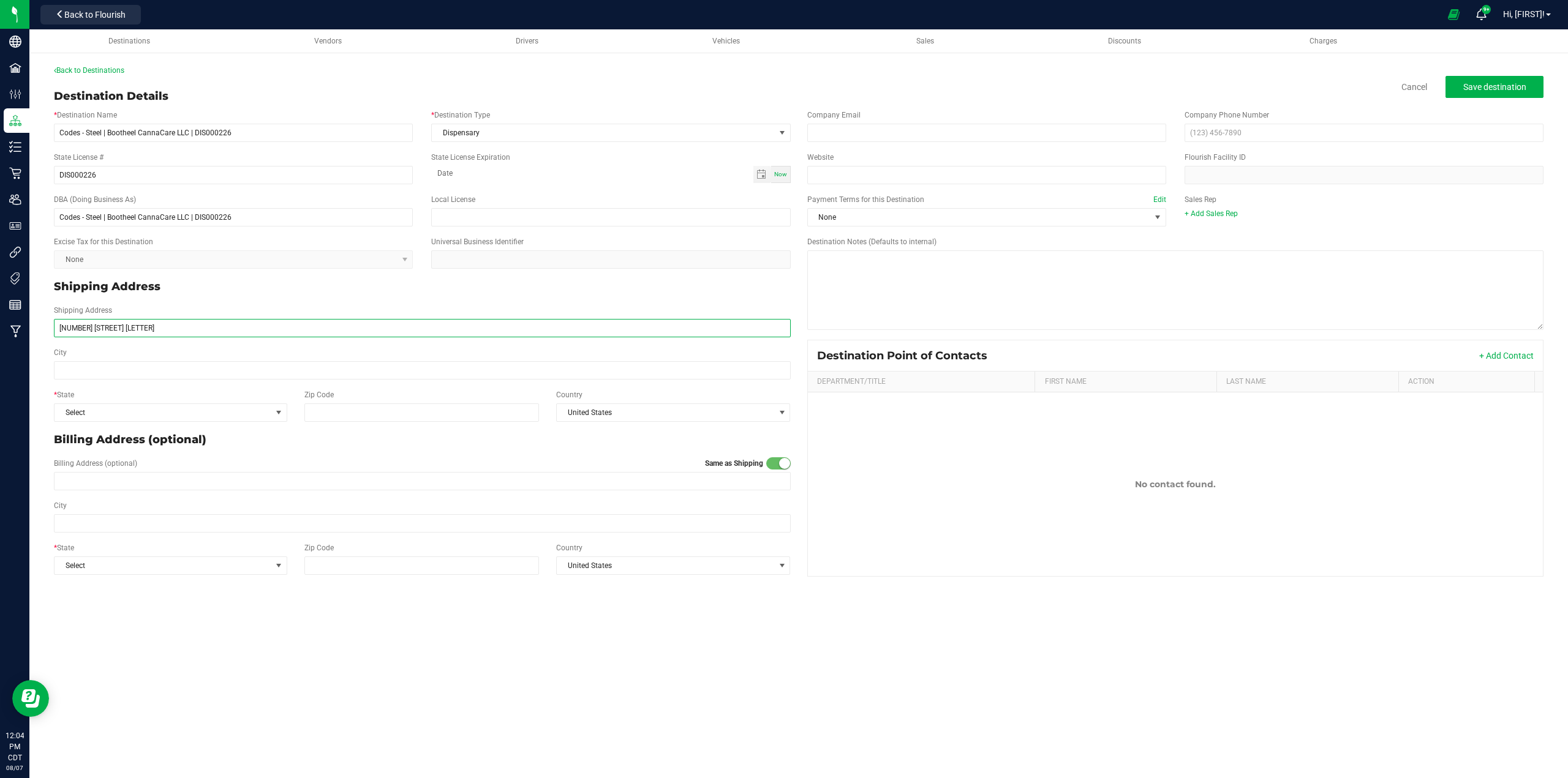 type on "[NUMBER] [STREET] [LETTER]" 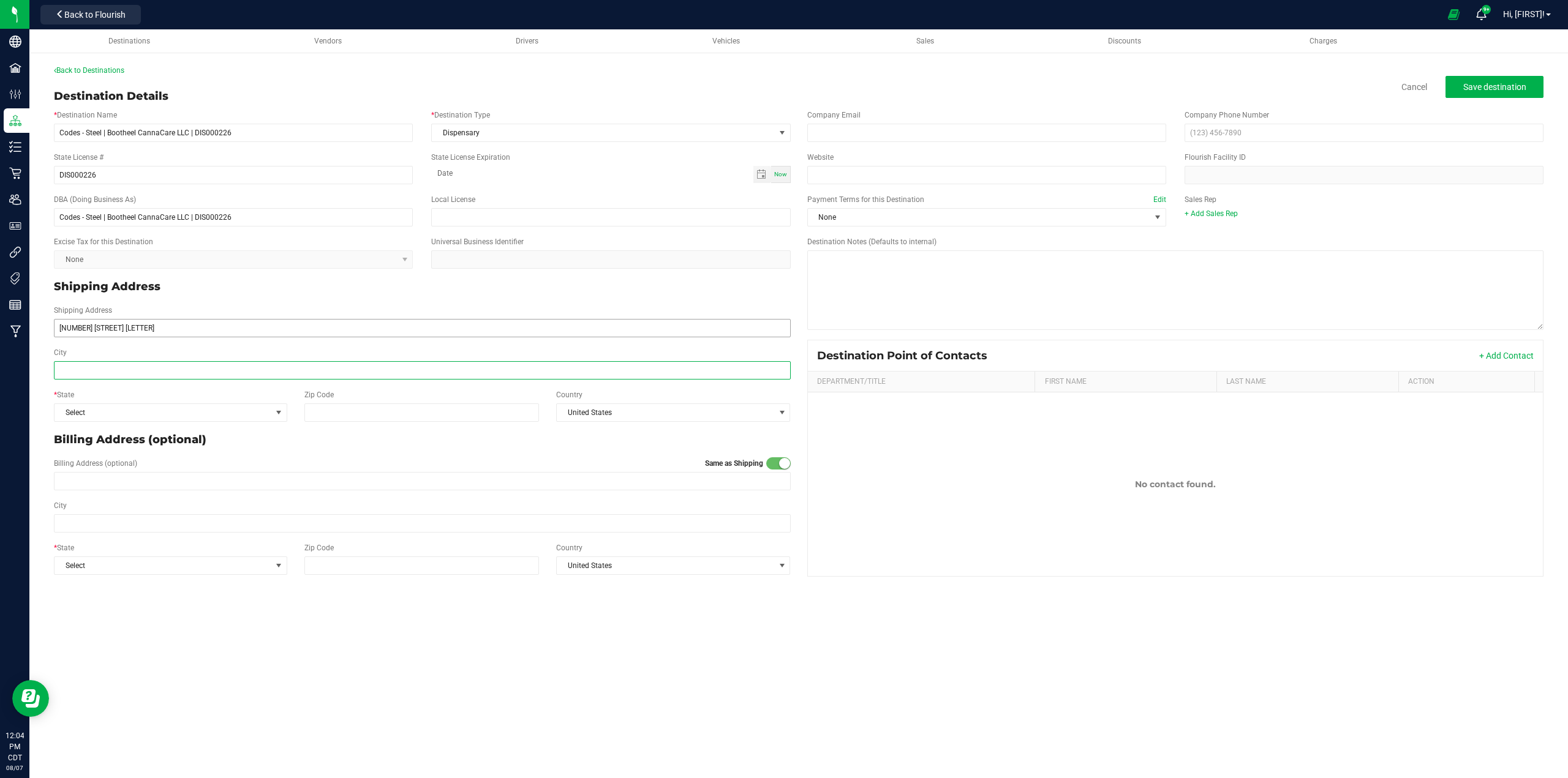 type on "[NUMBER] [STREET] [LETTER]" 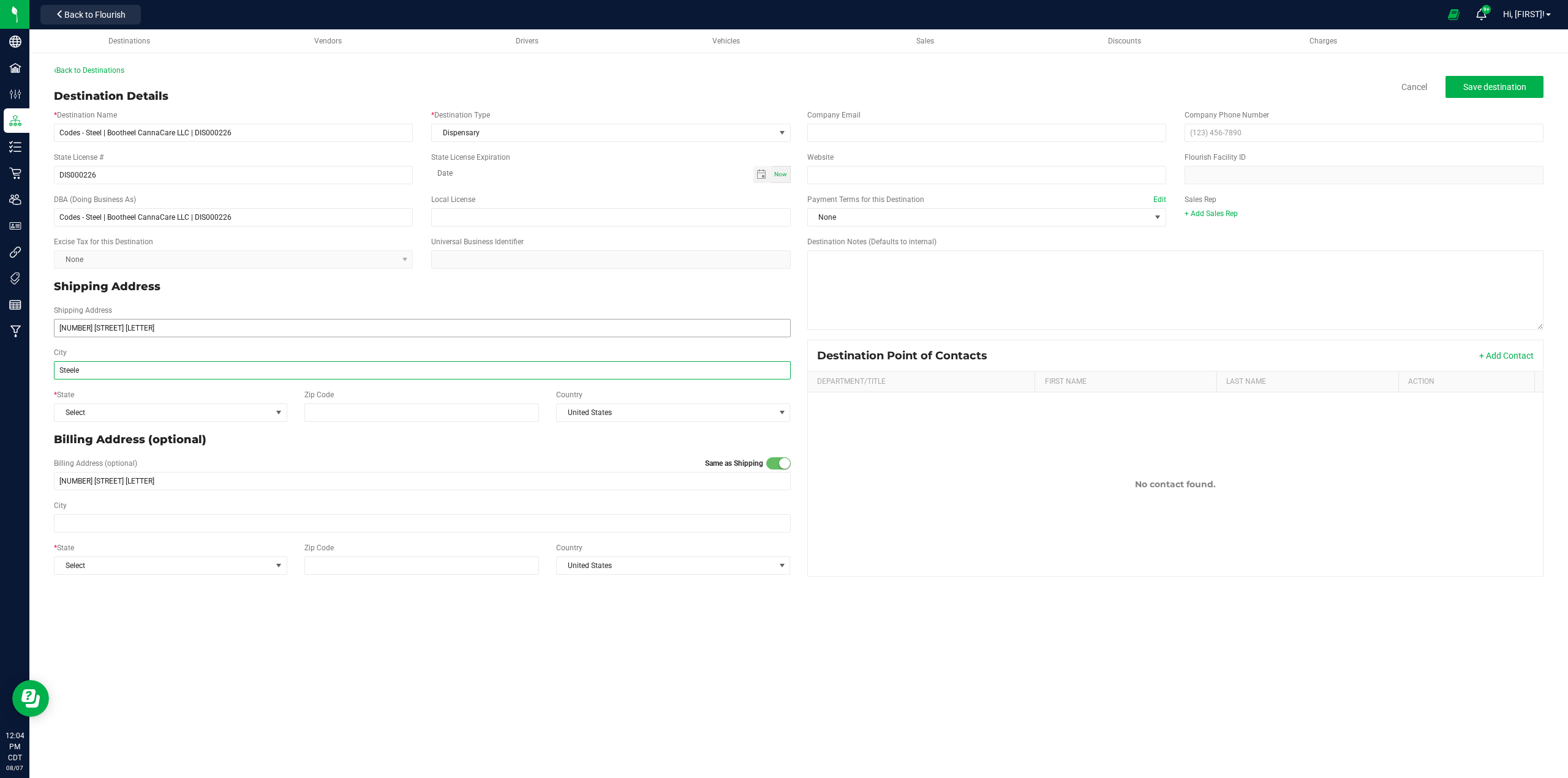 type on "Steele" 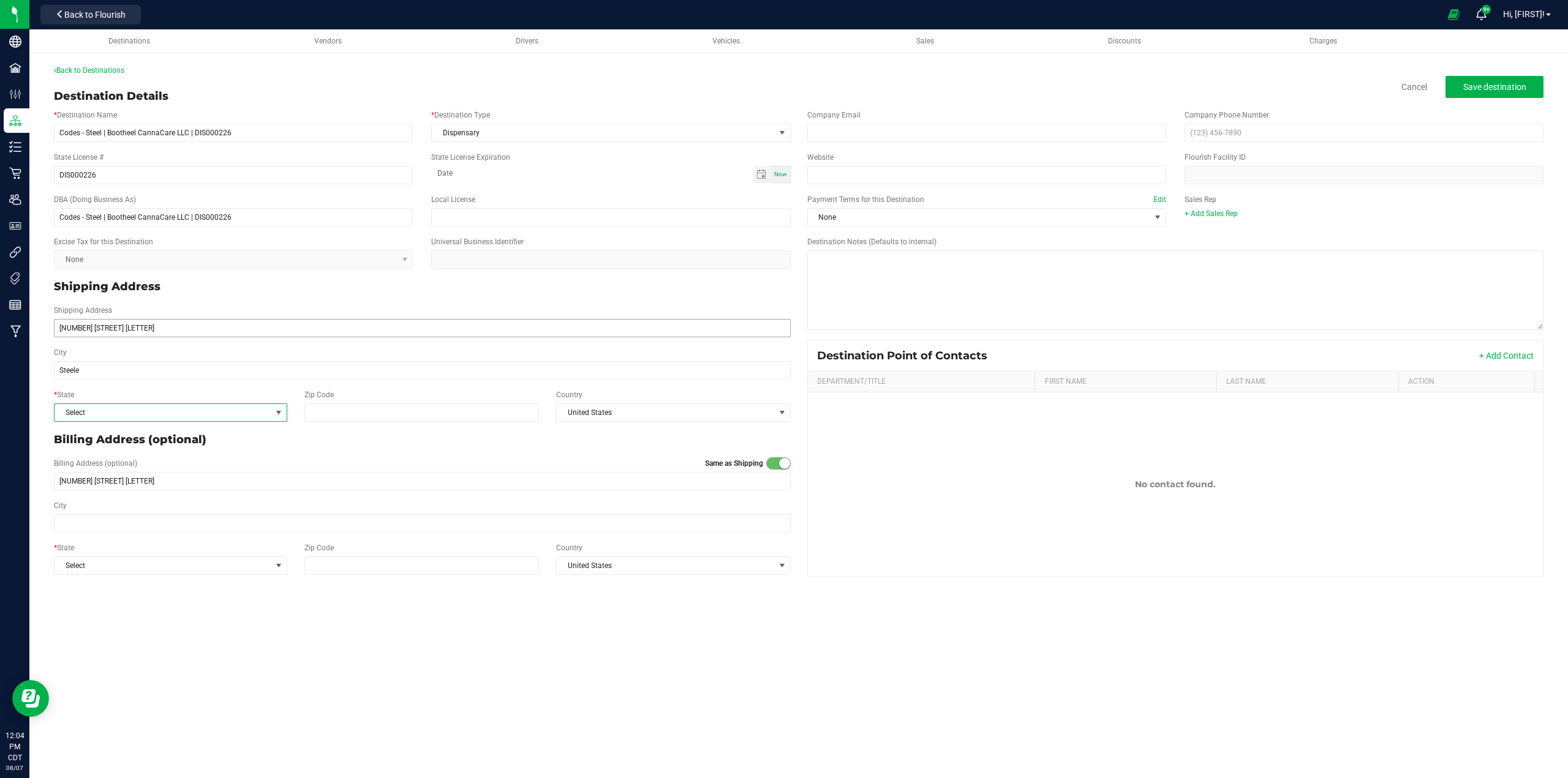 type on "Steele" 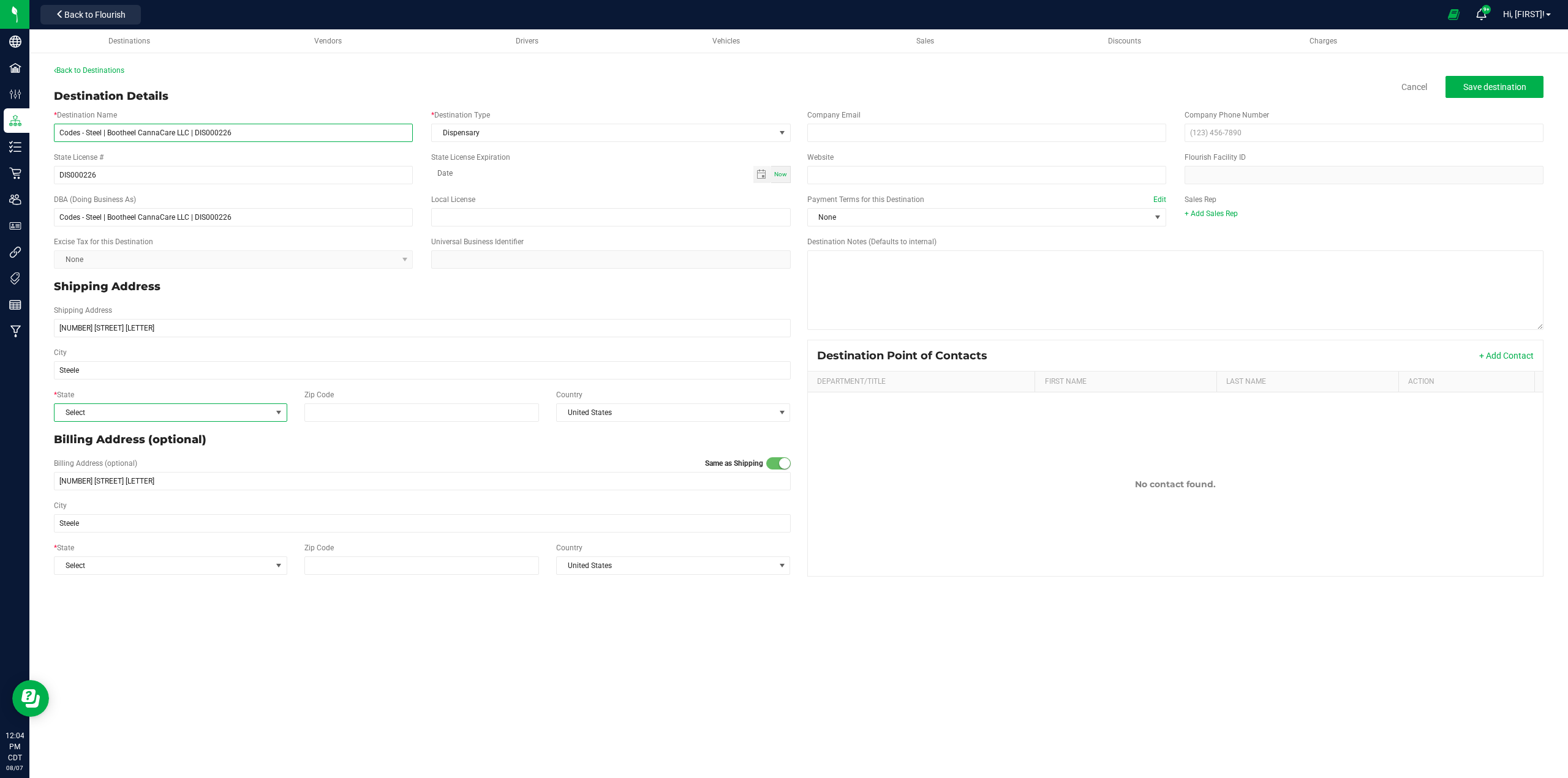 click on "Codes - Steel | Bootheel CannaCare LLC | DIS000226" at bounding box center (233, 133) 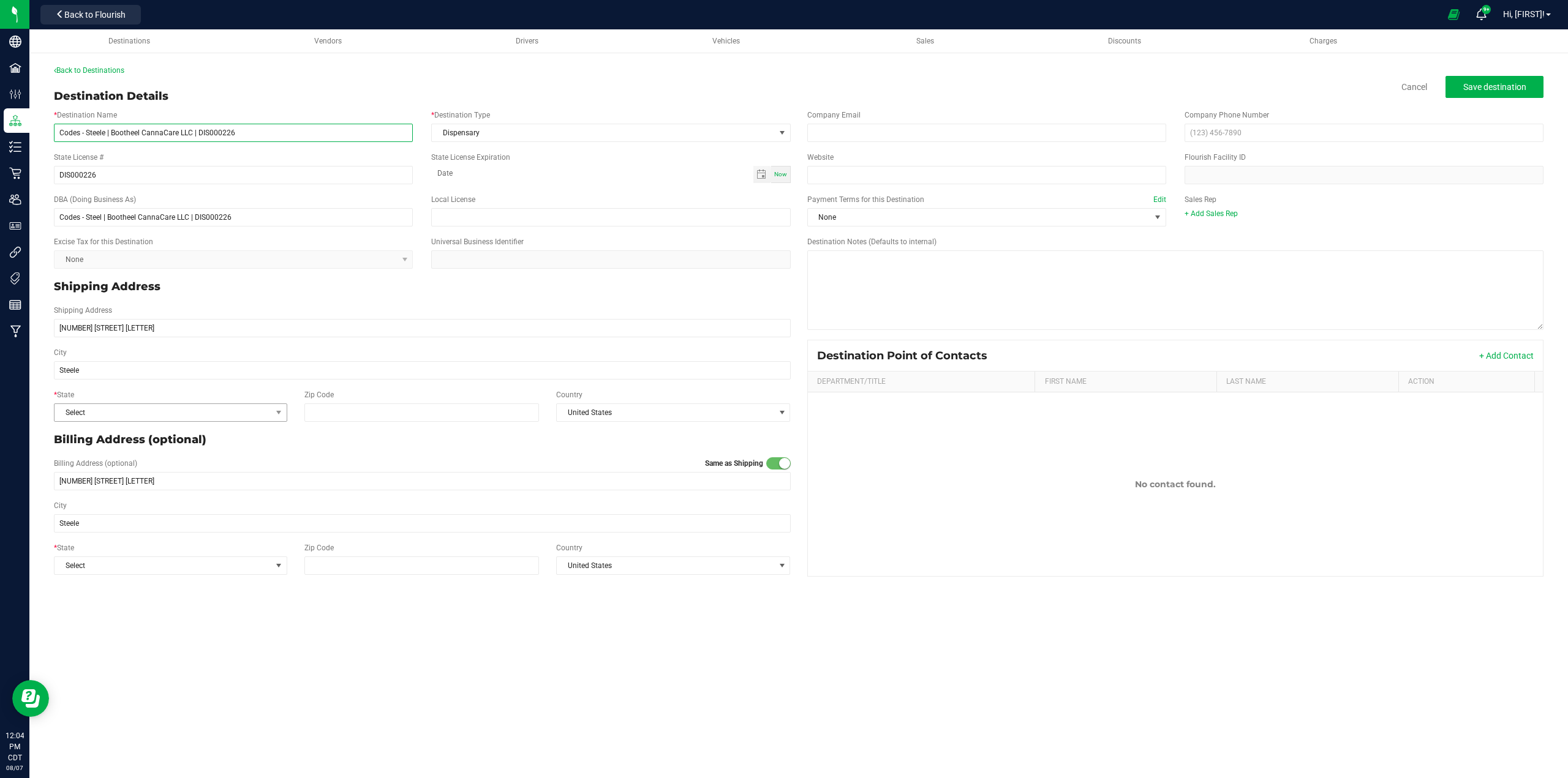 type on "Codes - Steele | Bootheel CannaCare LLC | DIS000226" 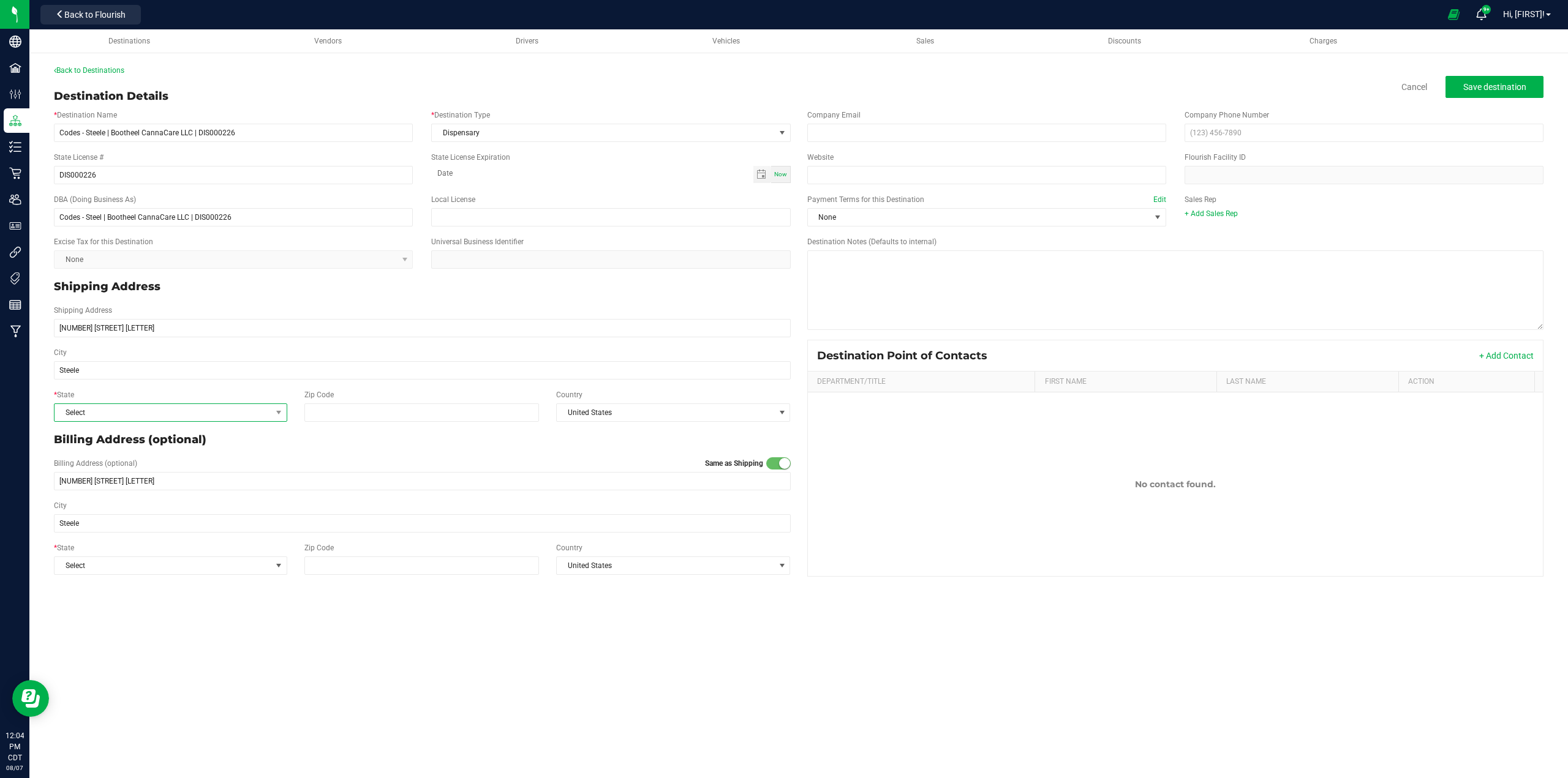 click on "Select" at bounding box center (163, 413) 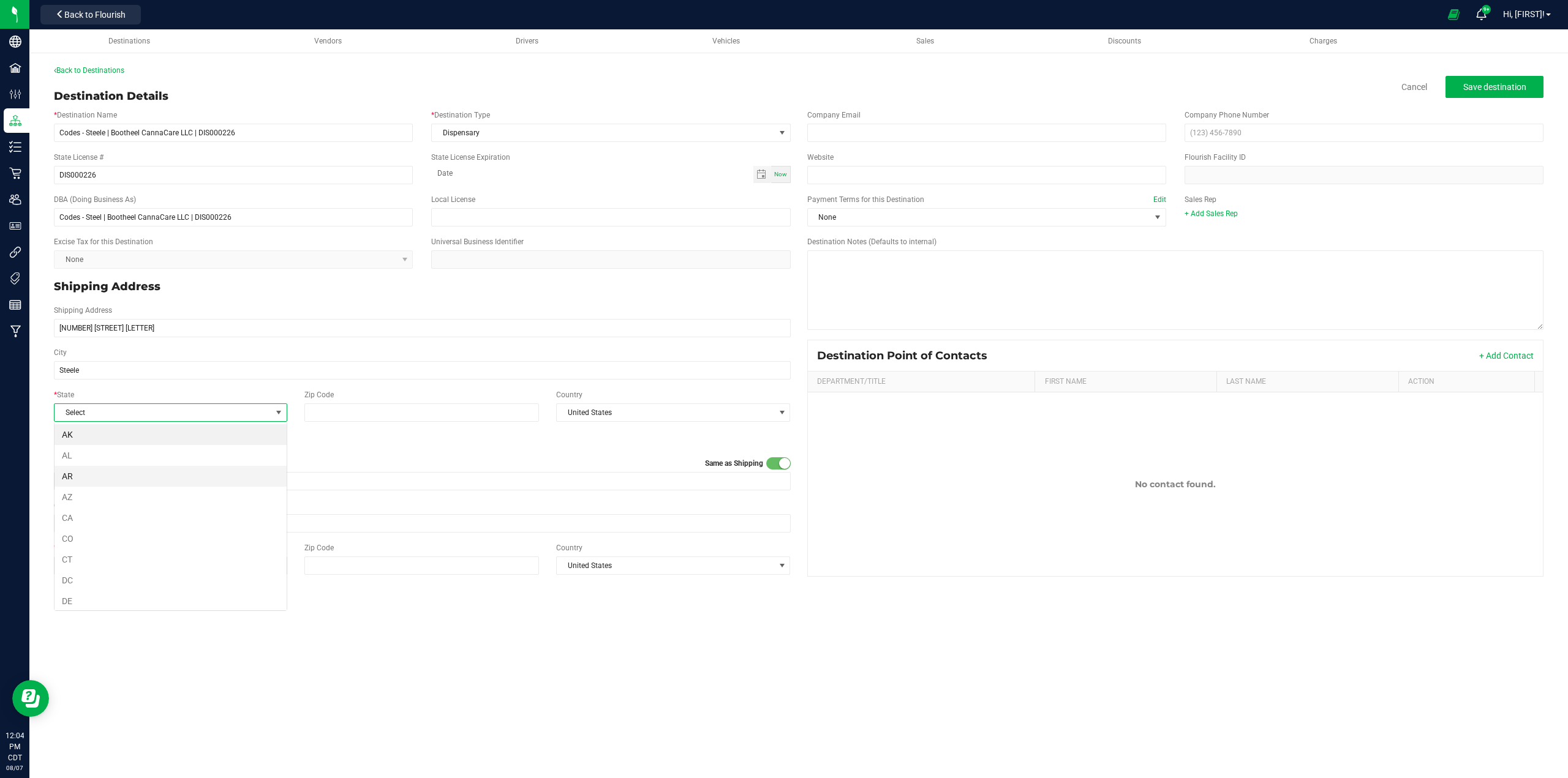 scroll, scrollTop: 61193, scrollLeft: 61017, axis: both 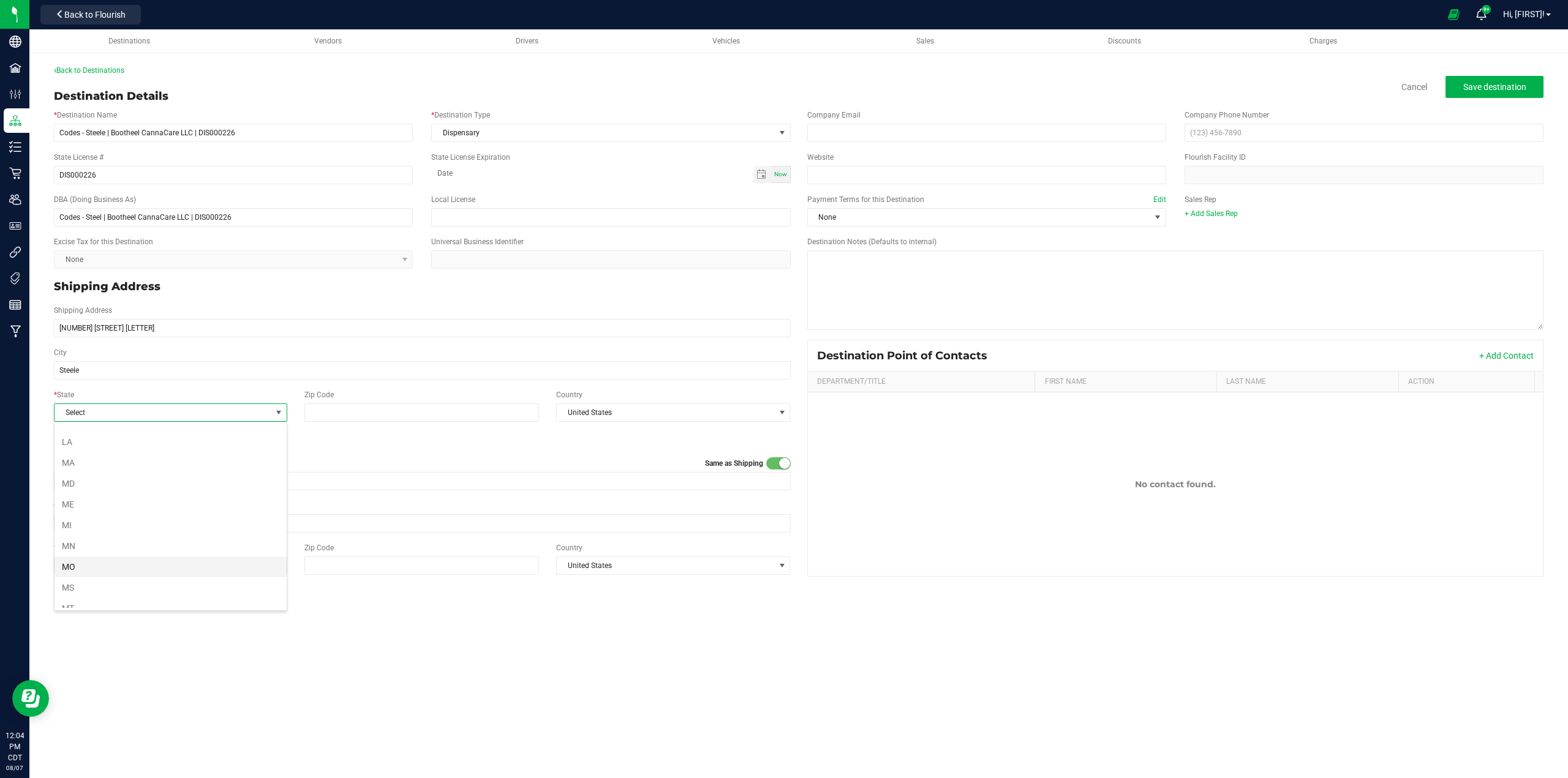 click on "MO" at bounding box center (170, 567) 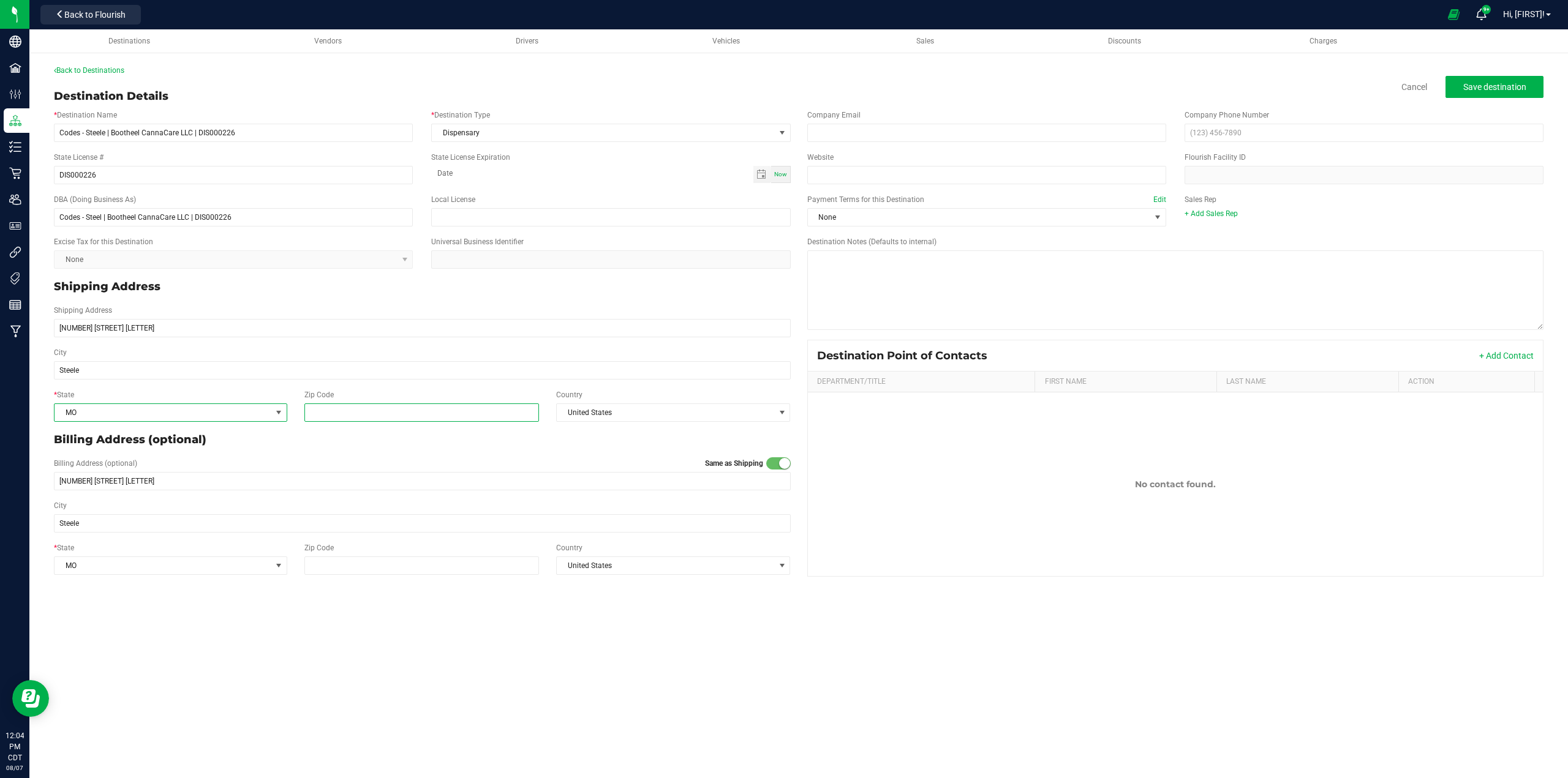 click on "Zip Code" at bounding box center (421, 413) 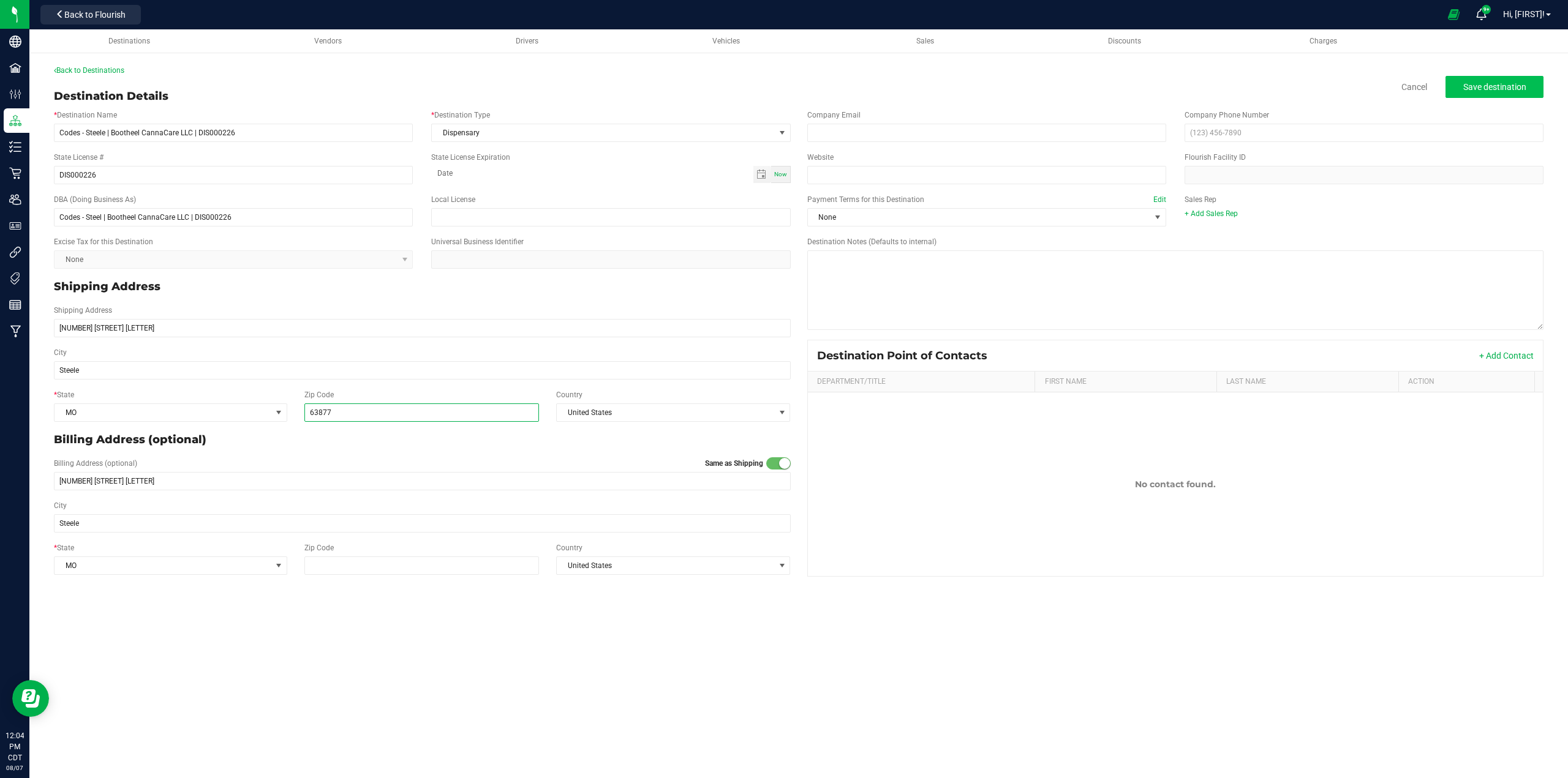 type on "63877" 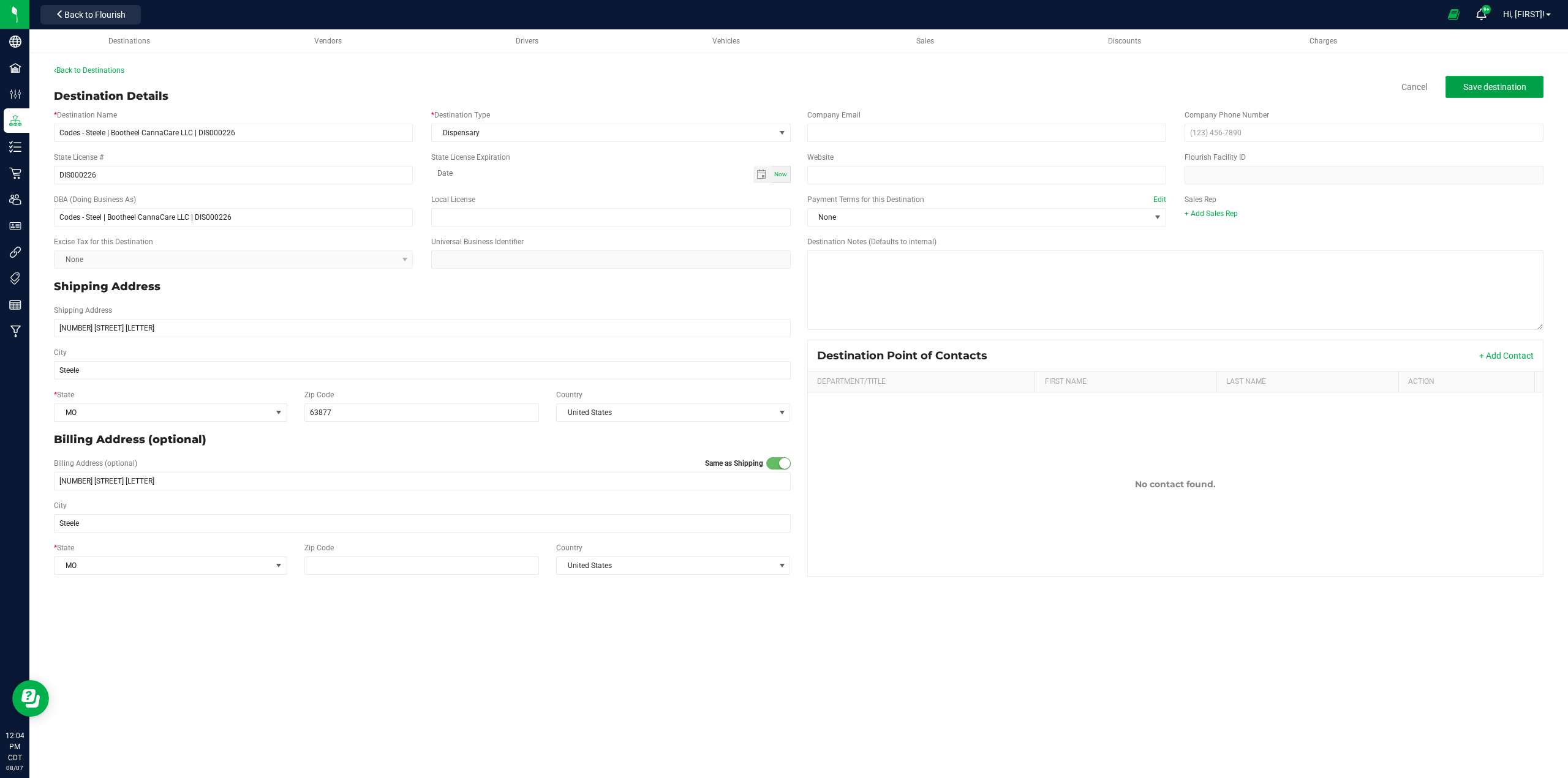 type on "63877" 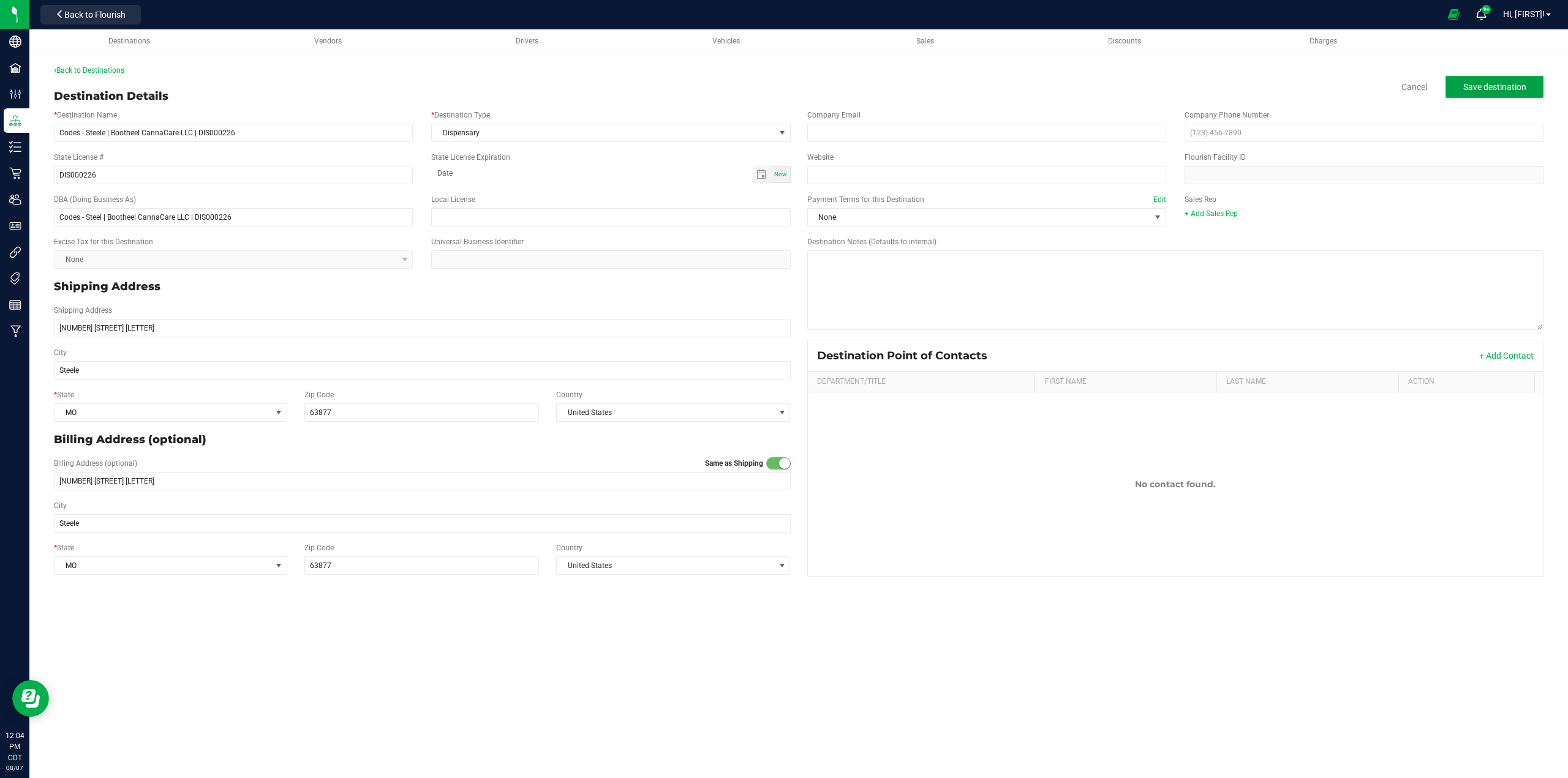 click on "Save destination" 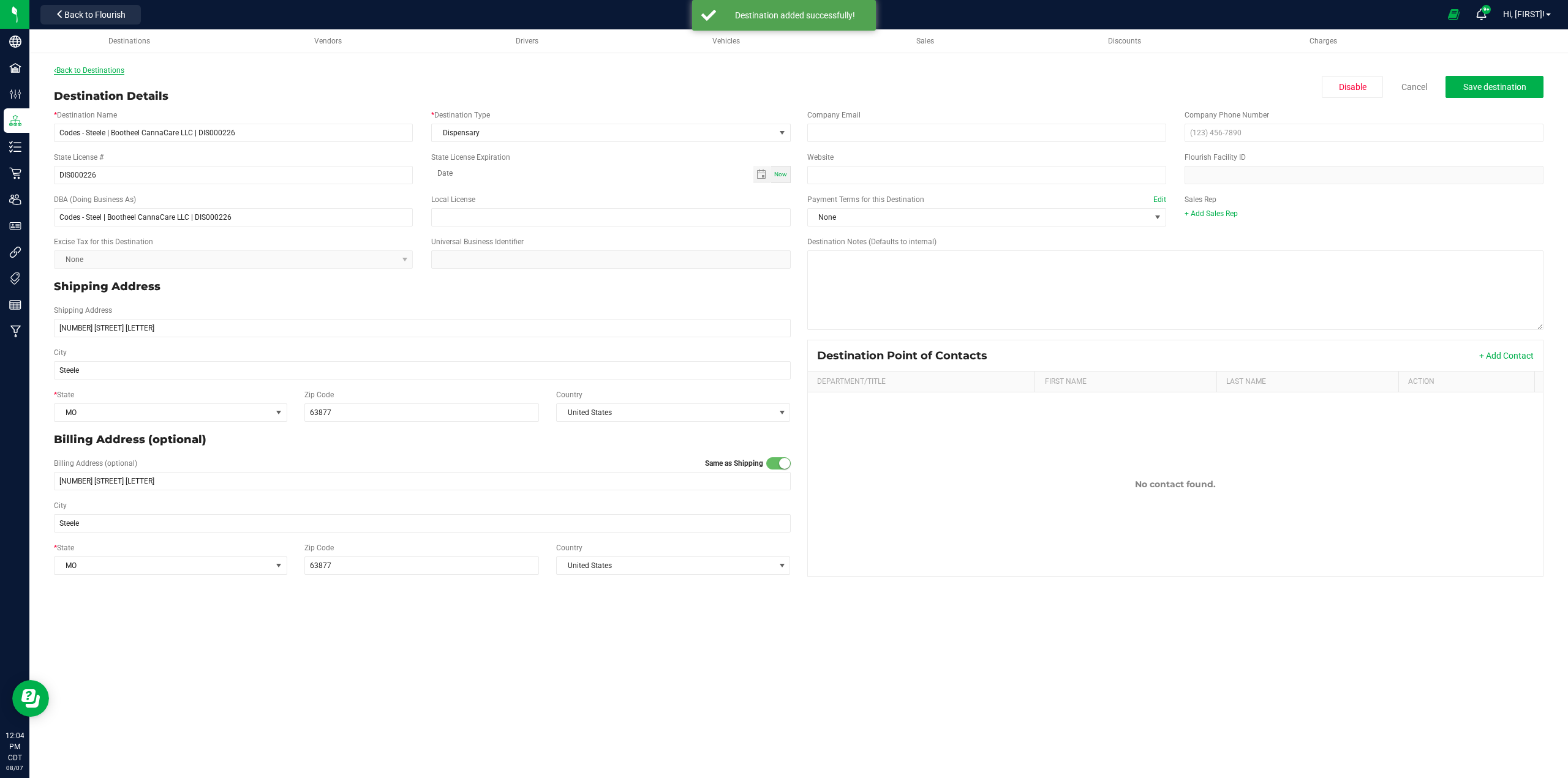 click on "Back to Destinations" at bounding box center (89, 70) 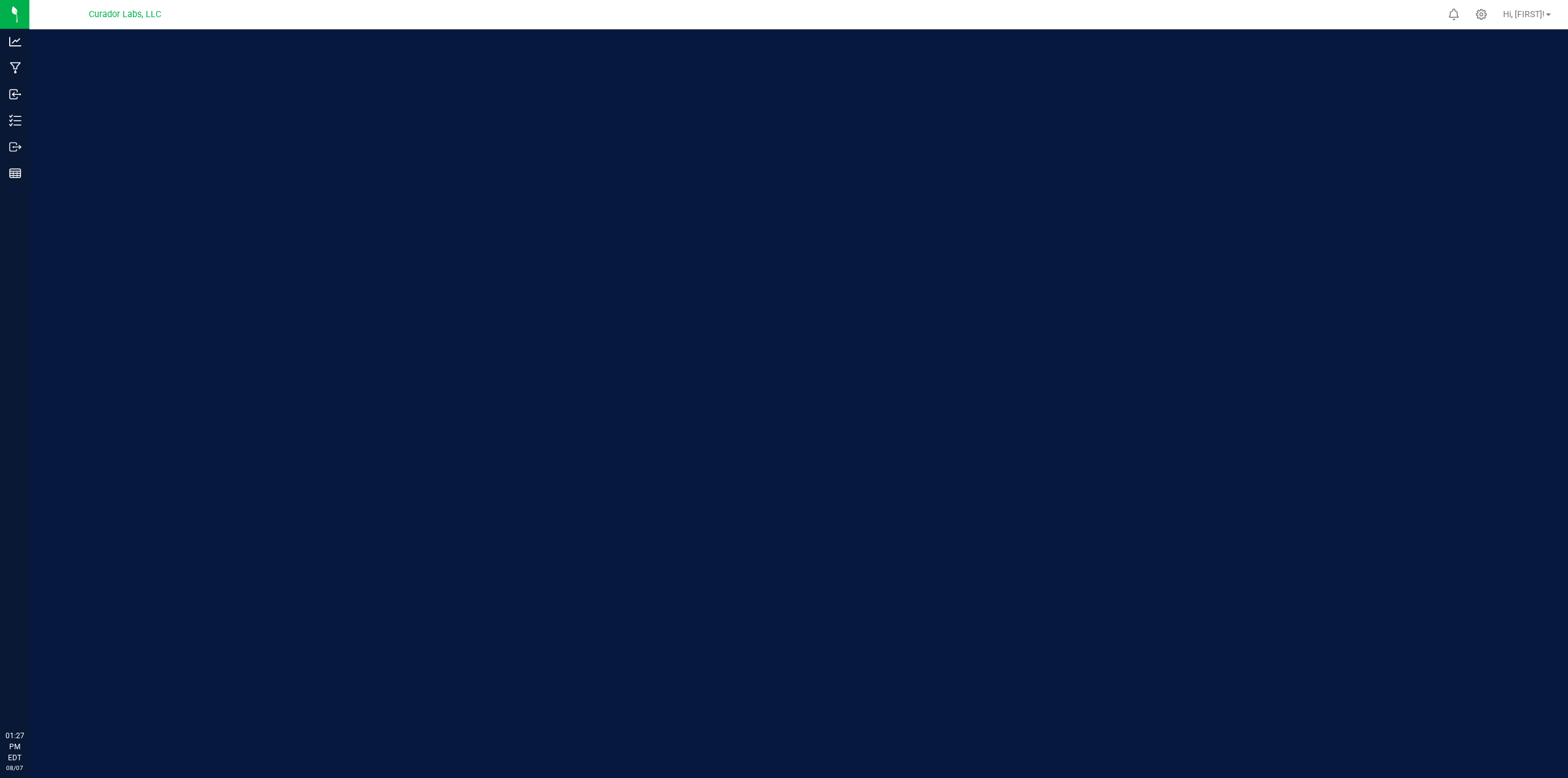 scroll, scrollTop: 0, scrollLeft: 0, axis: both 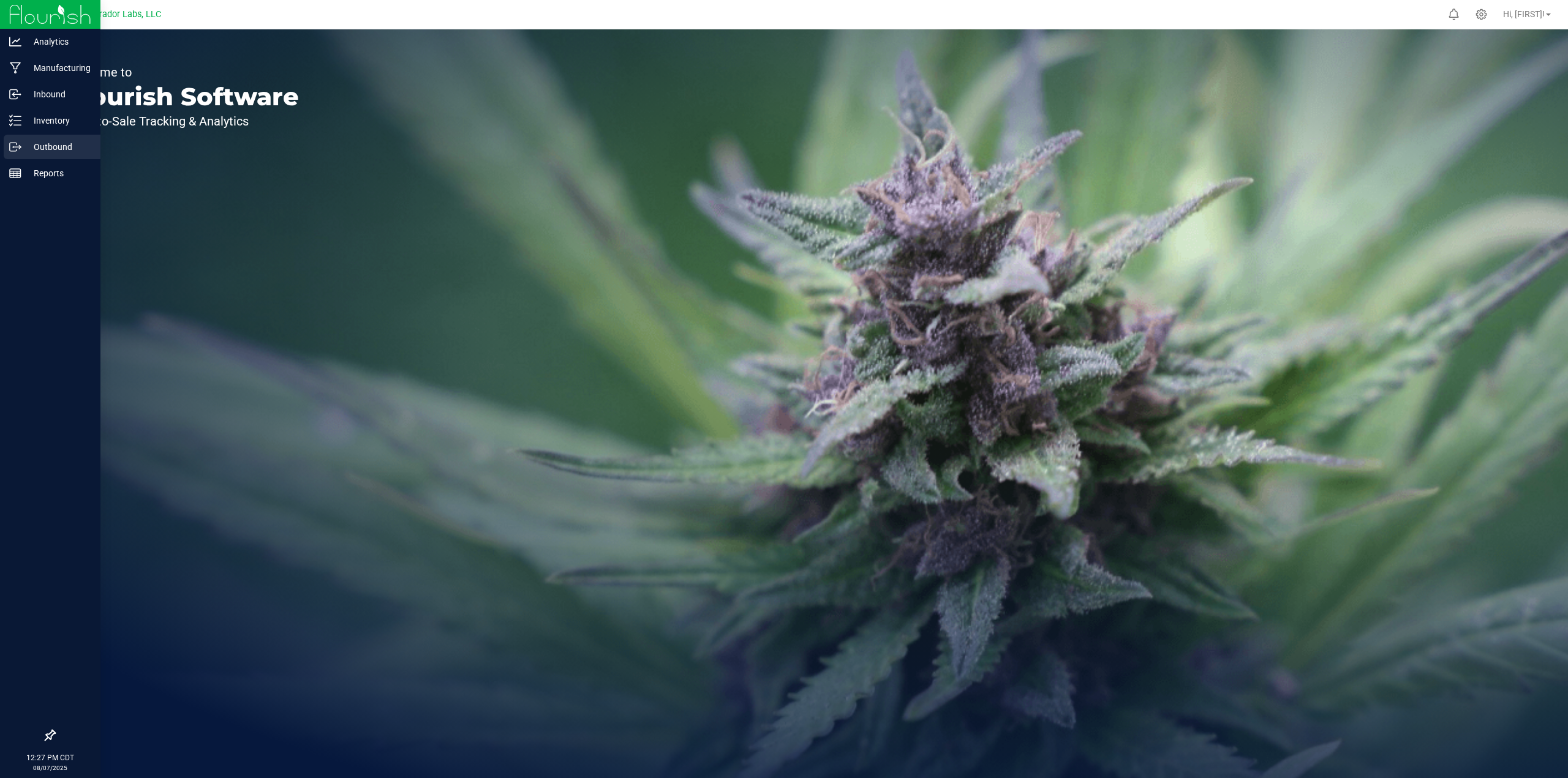 click on "Outbound" at bounding box center (58, 147) 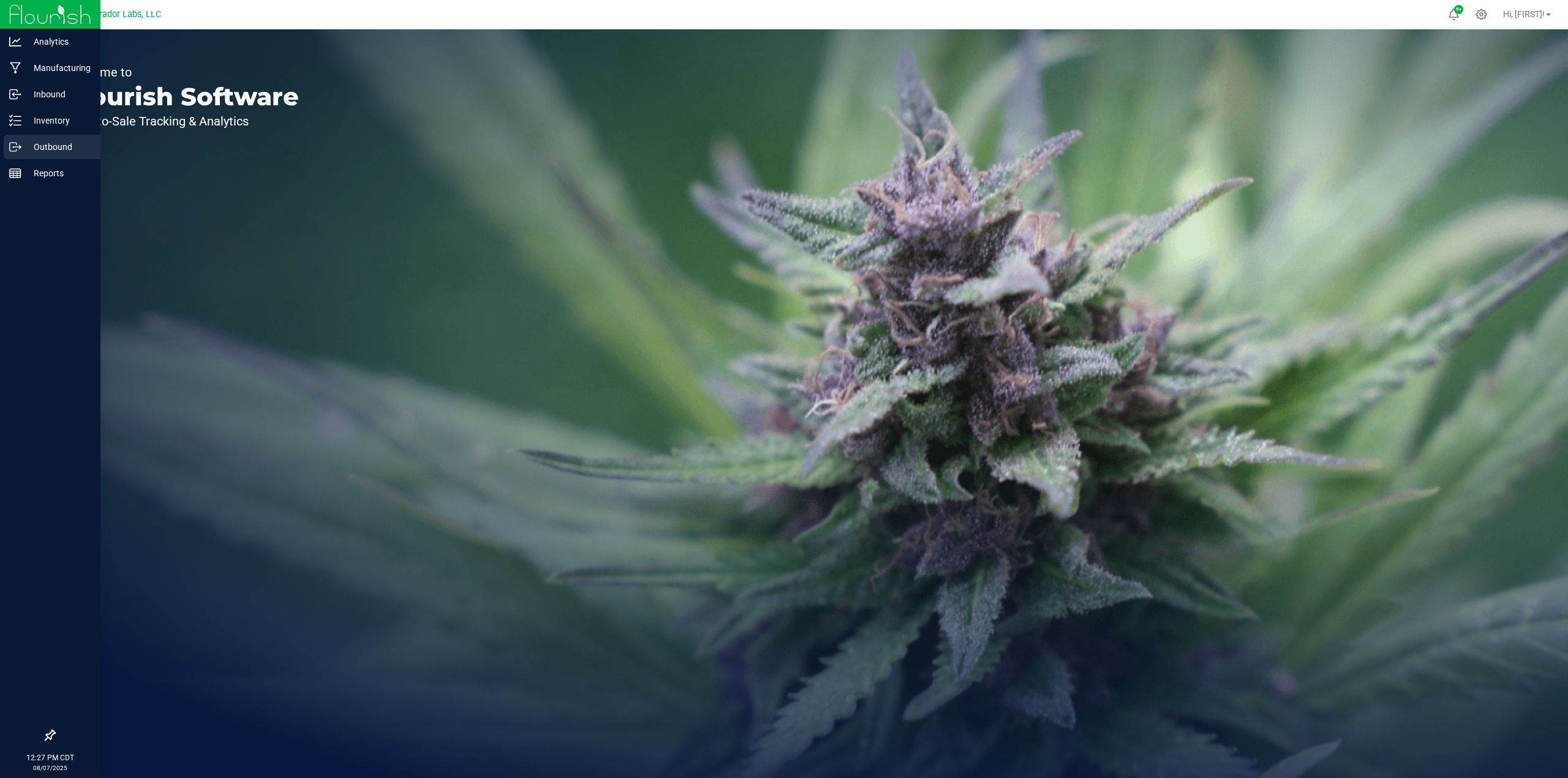 scroll, scrollTop: 0, scrollLeft: 0, axis: both 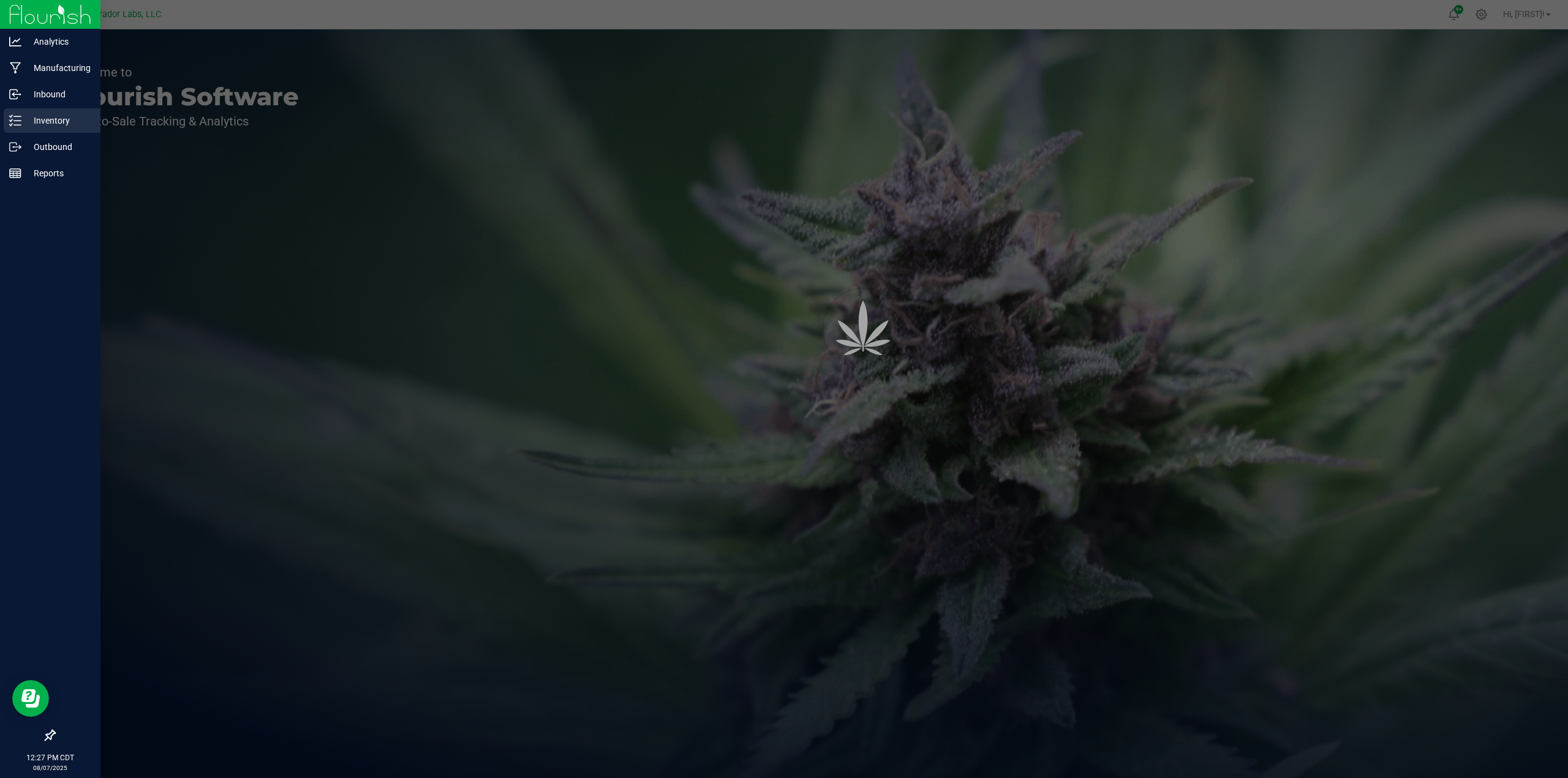click on "Inventory" at bounding box center [58, 121] 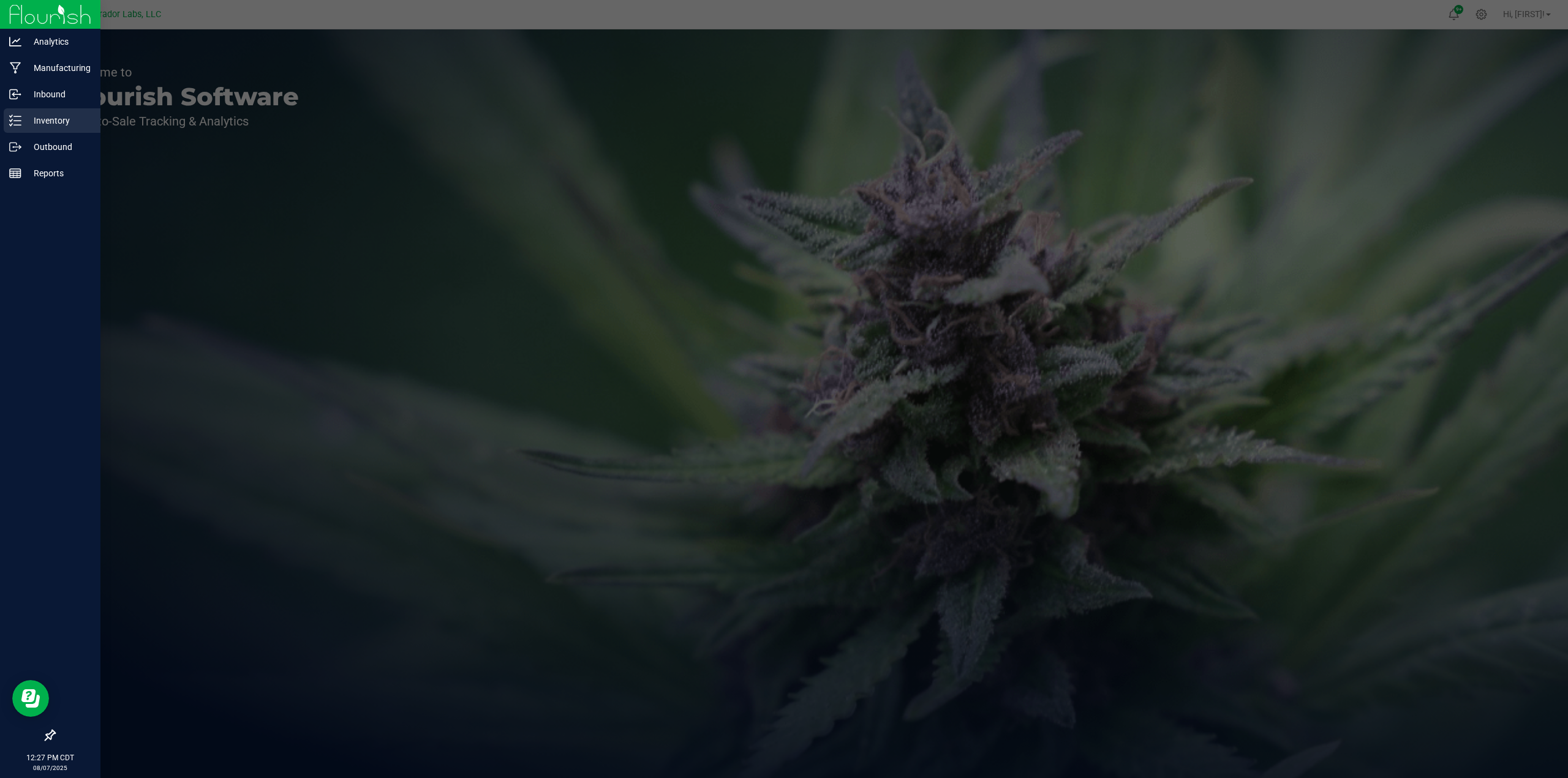 click on "Inventory" at bounding box center [58, 121] 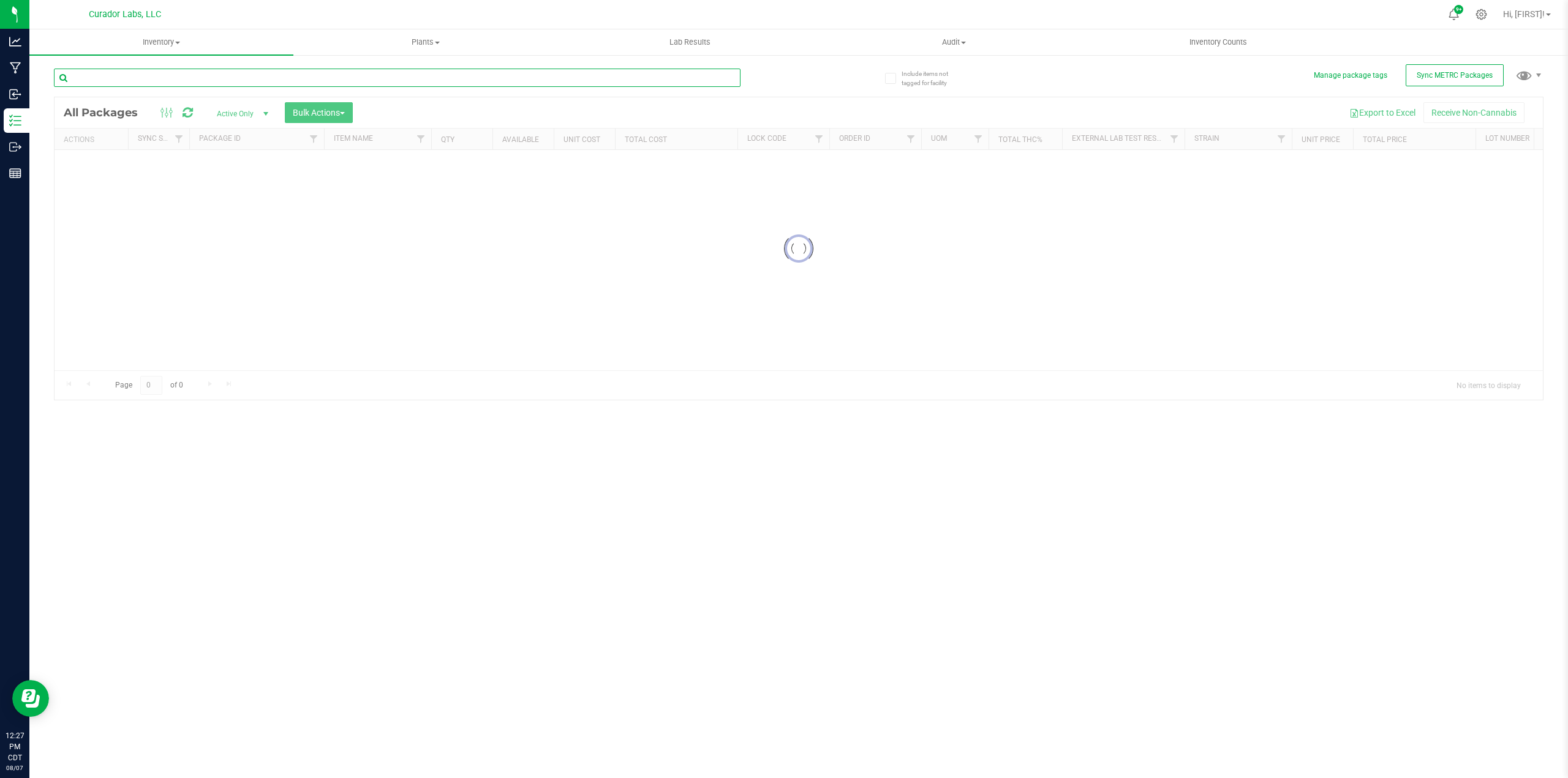 click at bounding box center (397, 78) 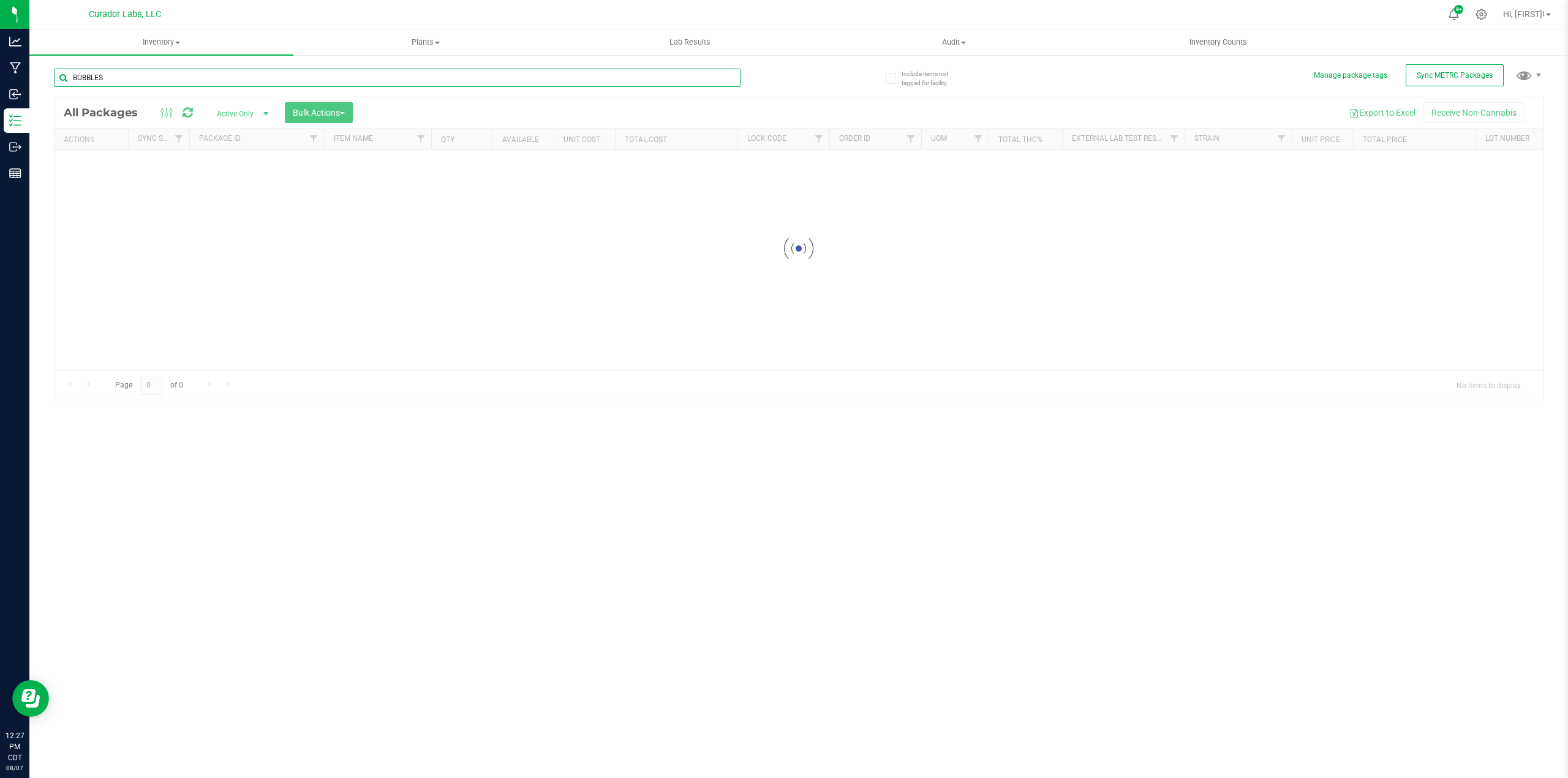 type on "BUBBLES" 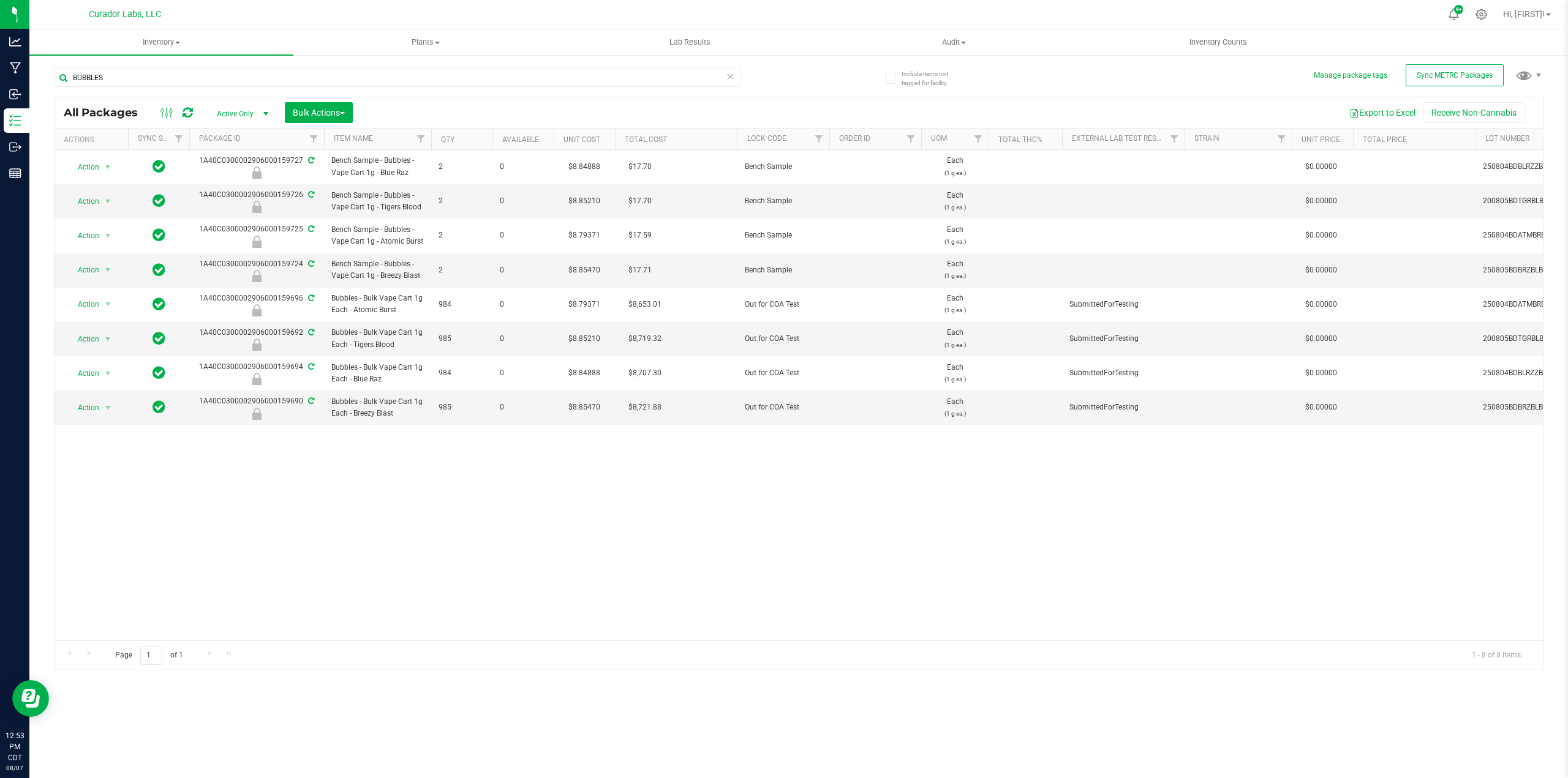 click on "Action Action Edit attributes Global inventory Locate package Package audit log Print package label Record a lab result See history Unlock package
1A40C0300002906000159727
Bench Sample - Bubbles - Vape Cart 1g - Blue Raz
2
0
$8.84888 $17.70
Bench Sample
Each
(1 g ea.)
$0.00000
250804BDBLRZZBBDC
Created" at bounding box center [799, 395] 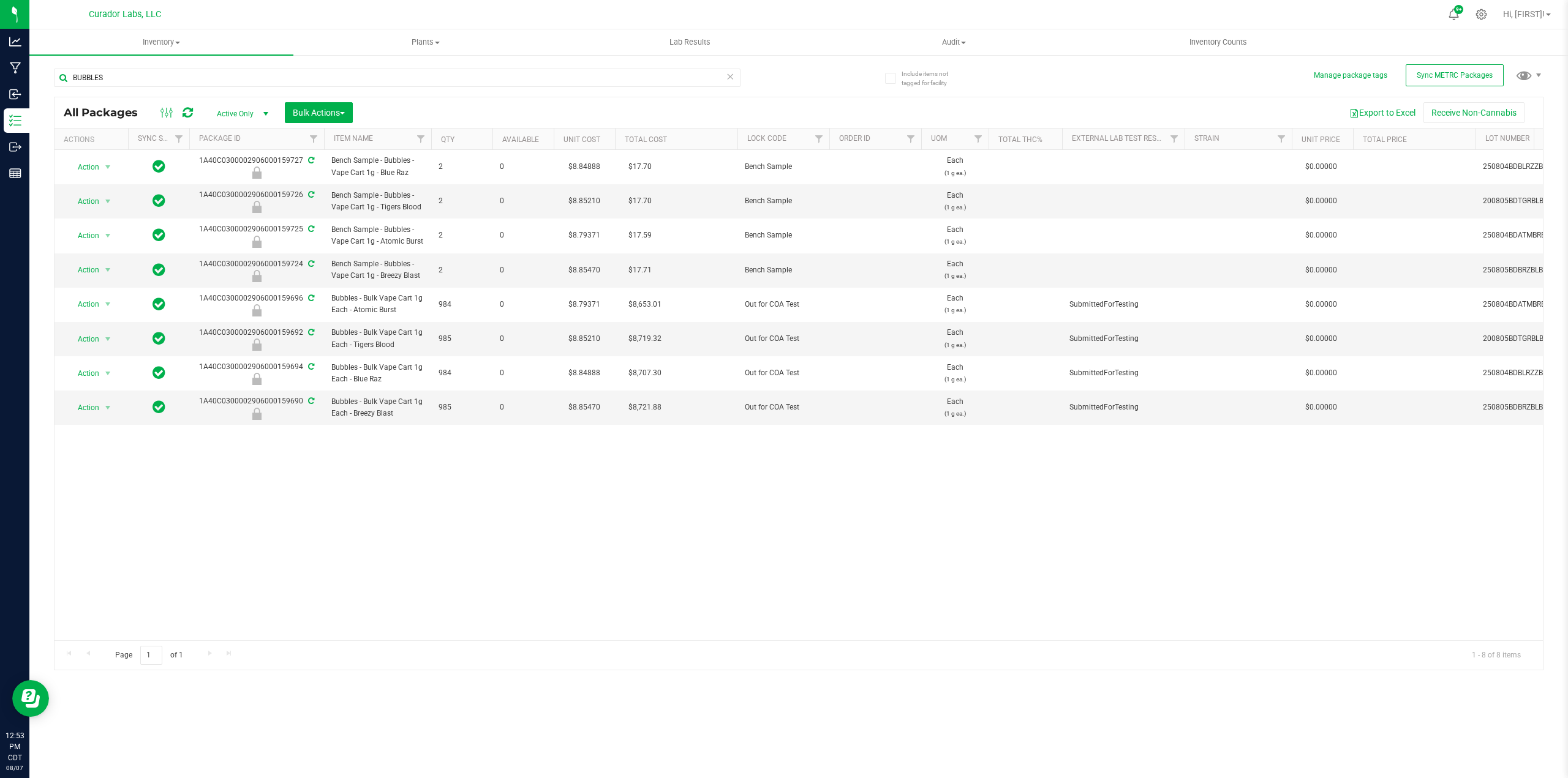 click on "Action Action Edit attributes Global inventory Locate package Package audit log Print package label Record a lab result See history Unlock package
1A40C0300002906000159727
Bench Sample - Bubbles - Vape Cart 1g - Blue Raz
2
0
$8.84888 $17.70
Bench Sample
Each
(1 g ea.)
$0.00000
250804BDBLRZZBBDC
Created" at bounding box center (799, 395) 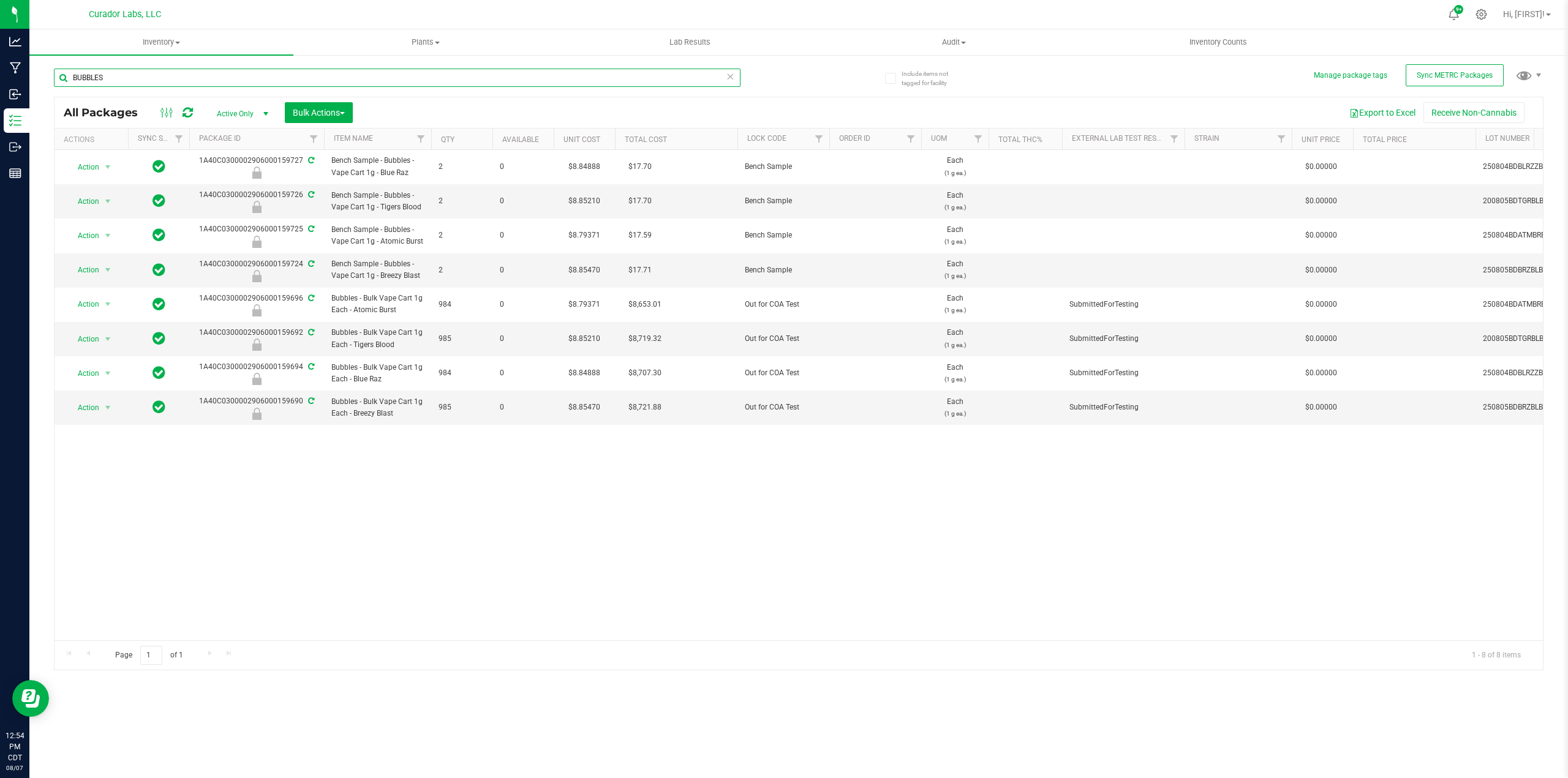 click on "BUBBLES" at bounding box center [397, 78] 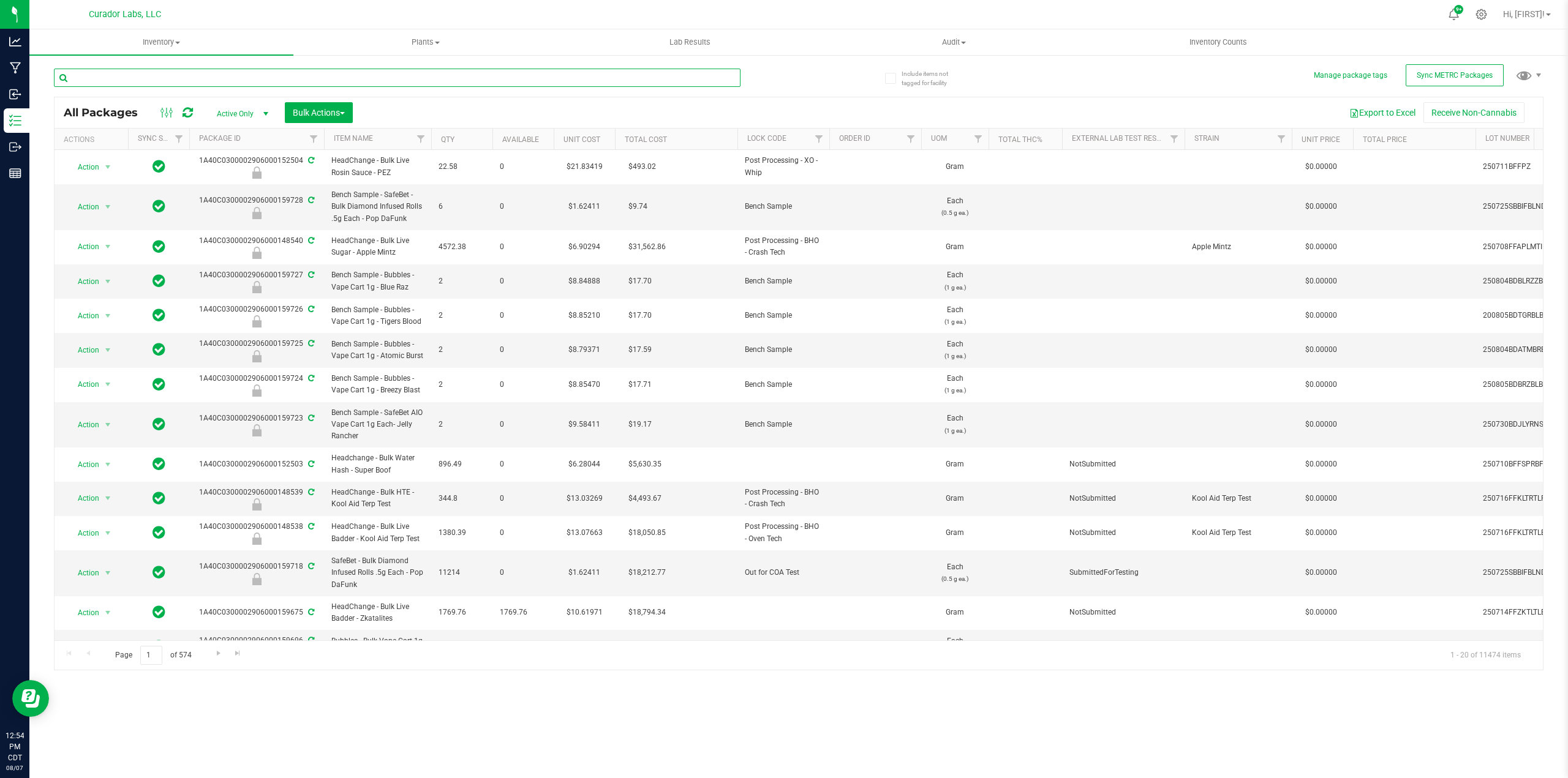 type 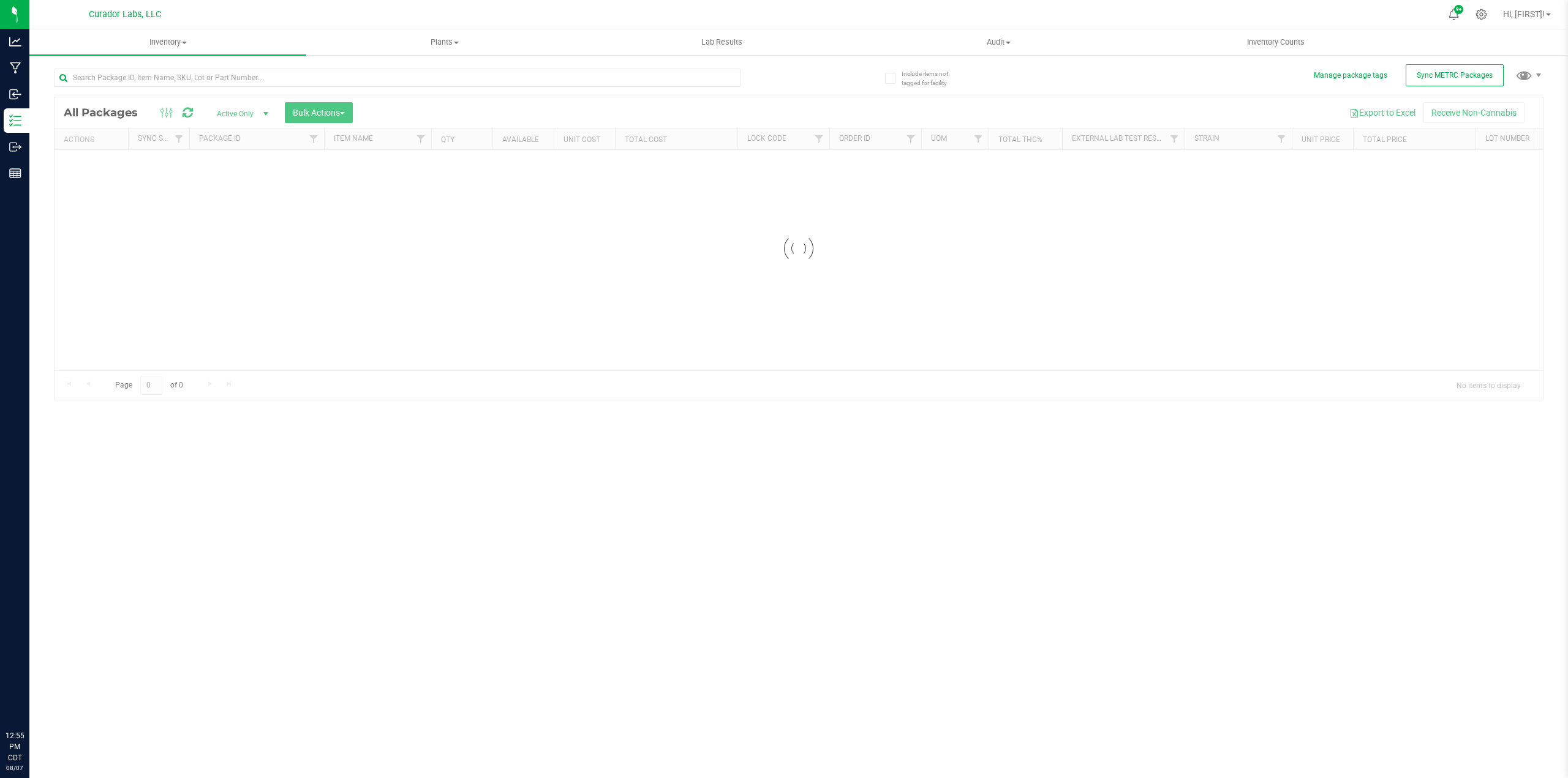 scroll, scrollTop: 0, scrollLeft: 0, axis: both 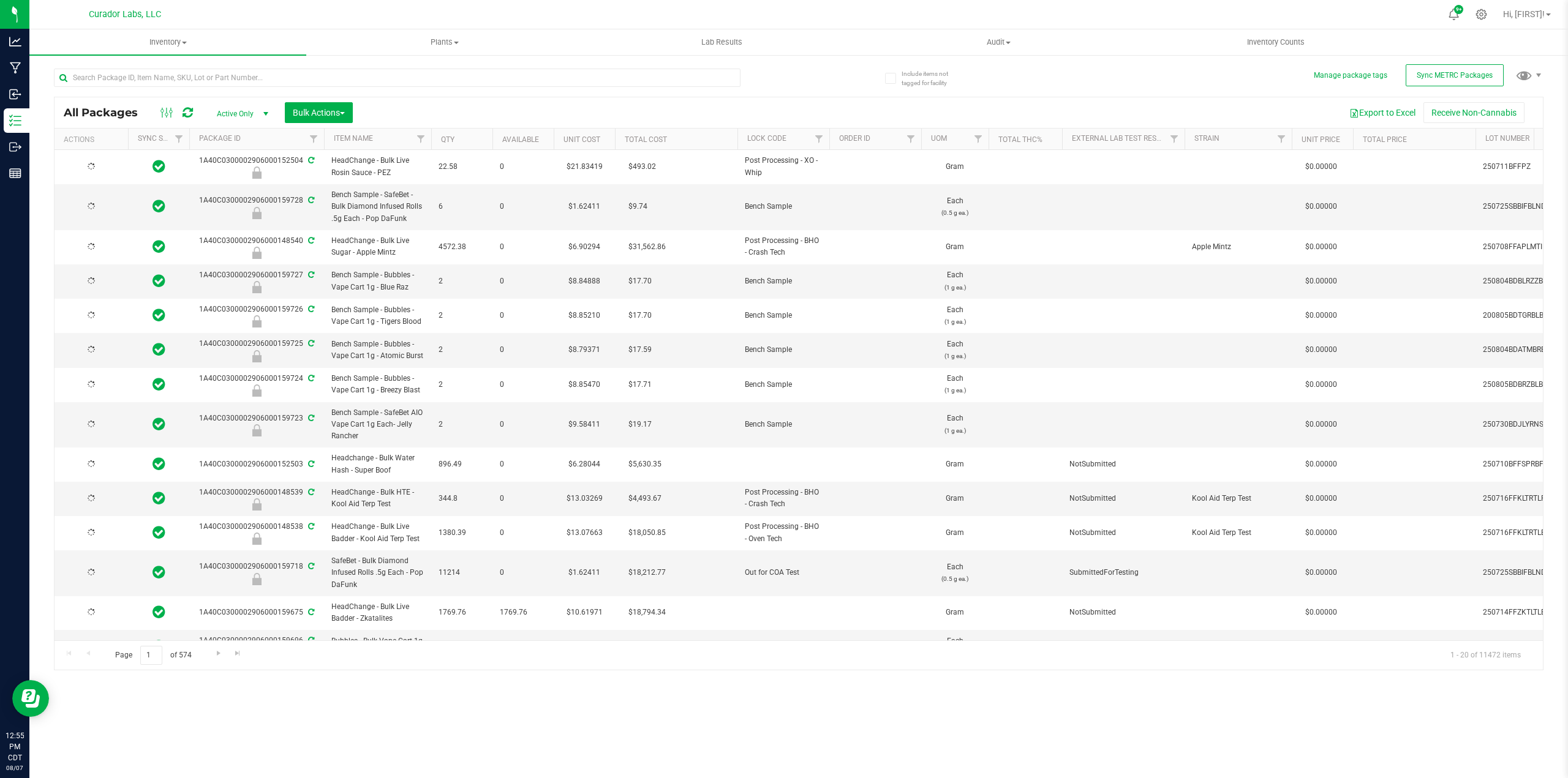 type on "2026-08-07" 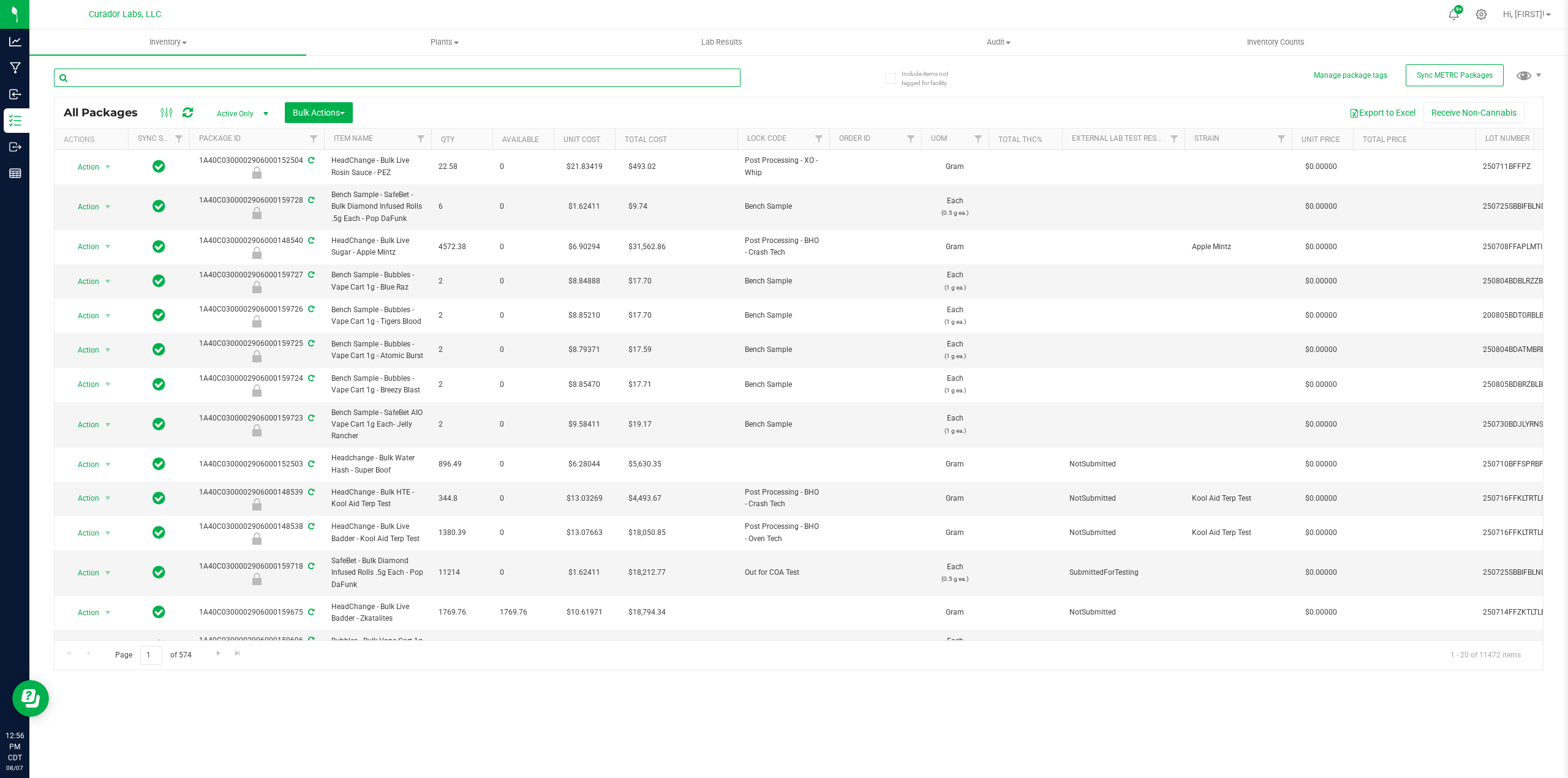 click at bounding box center [397, 78] 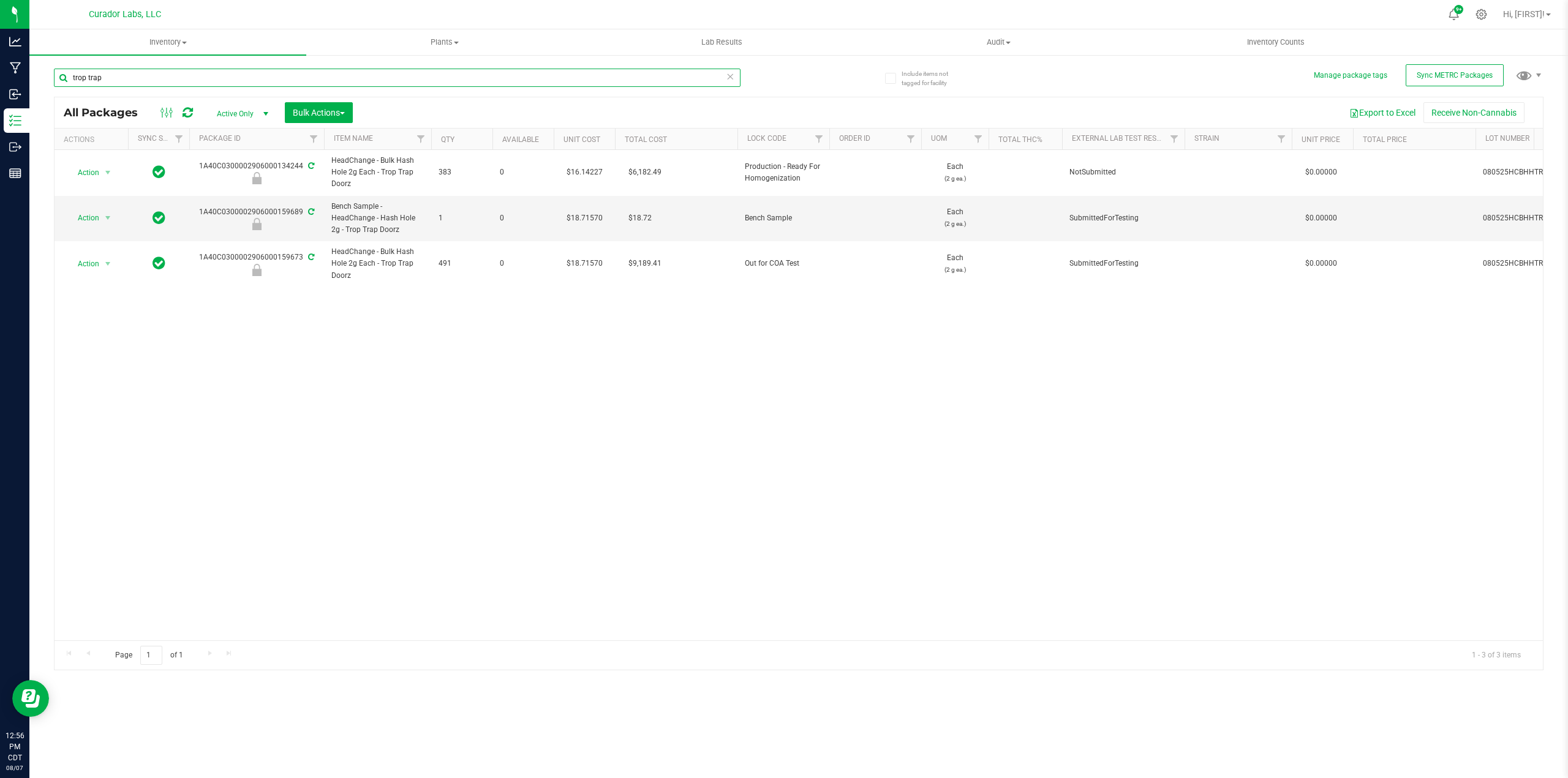 type on "trop trap" 